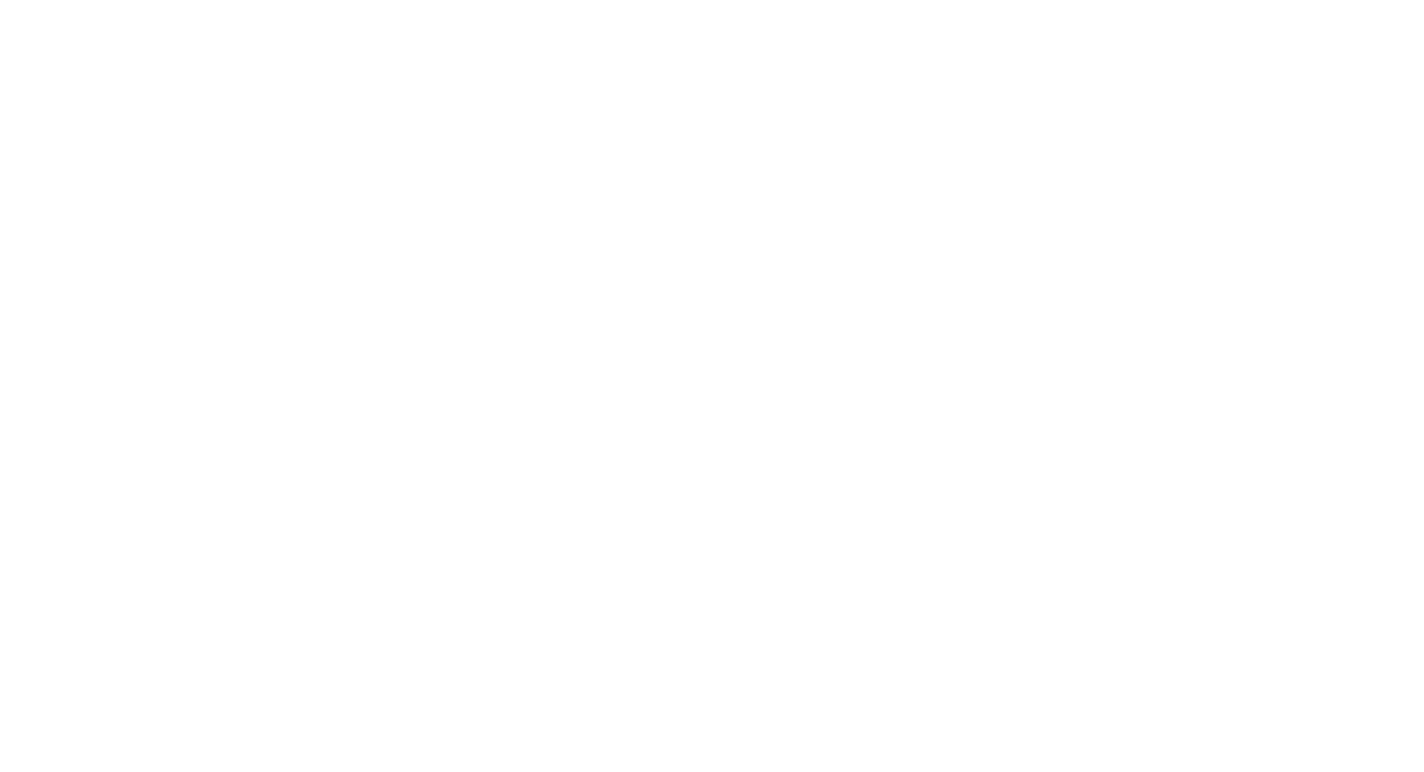scroll, scrollTop: 0, scrollLeft: 0, axis: both 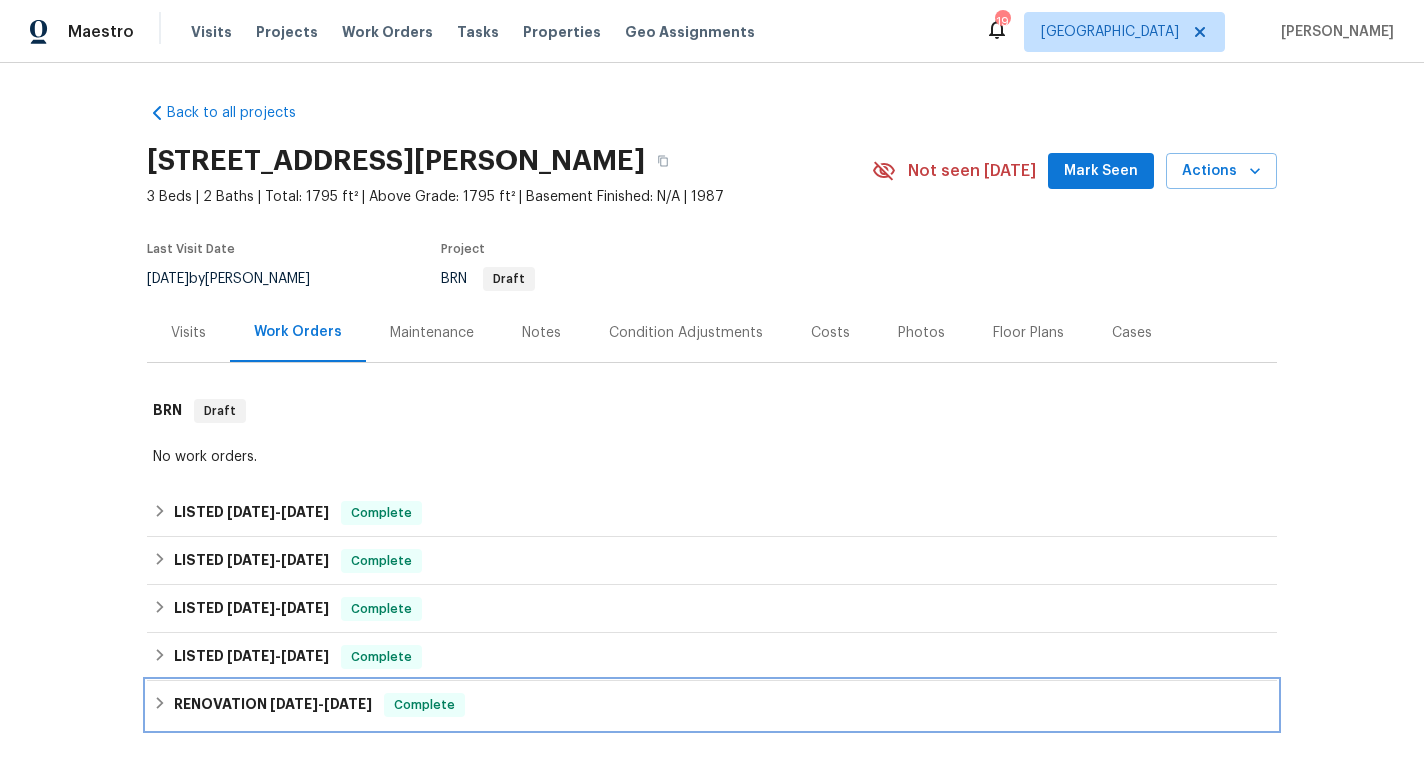 click on "RENOVATION   6/10/24  -  6/28/24" at bounding box center (273, 705) 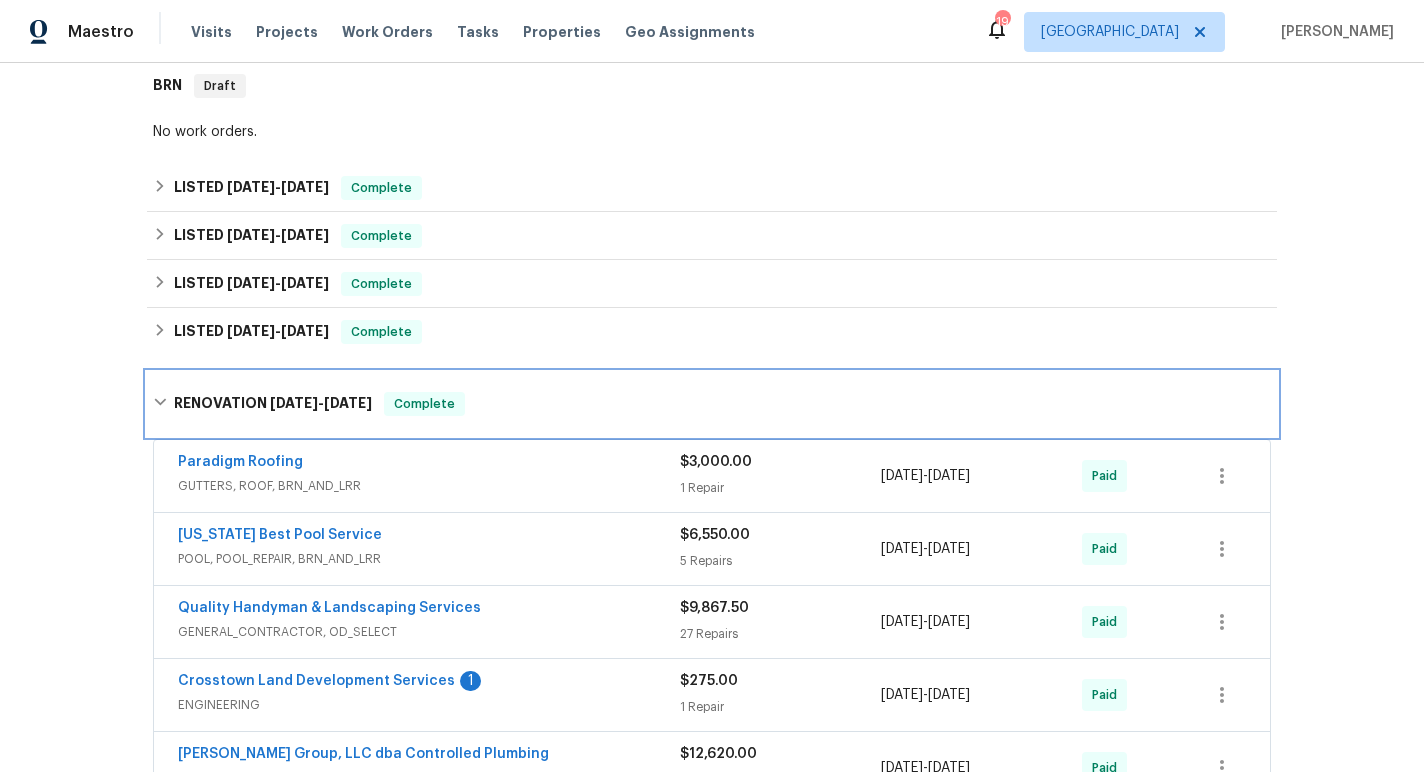 scroll, scrollTop: 753, scrollLeft: 0, axis: vertical 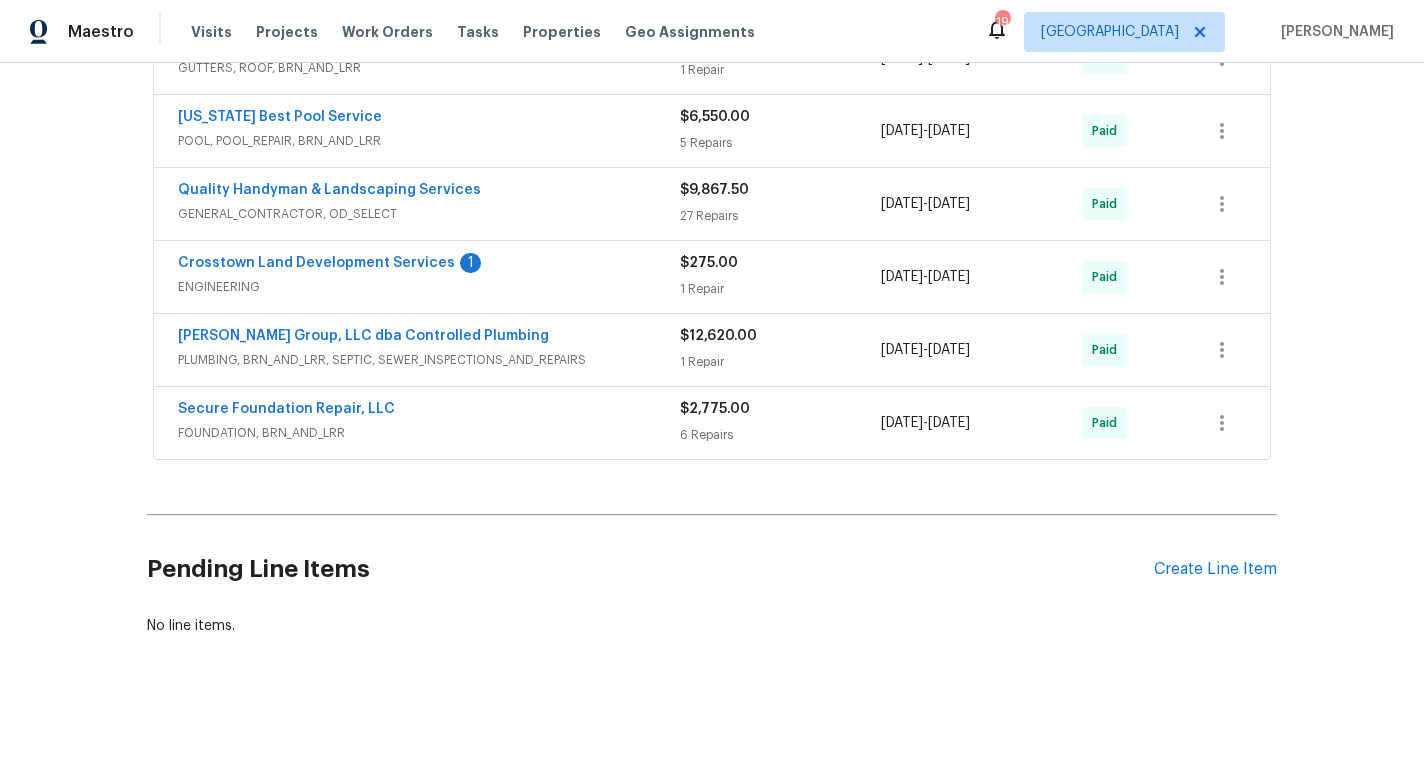 click on "FOUNDATION, BRN_AND_LRR" at bounding box center [429, 433] 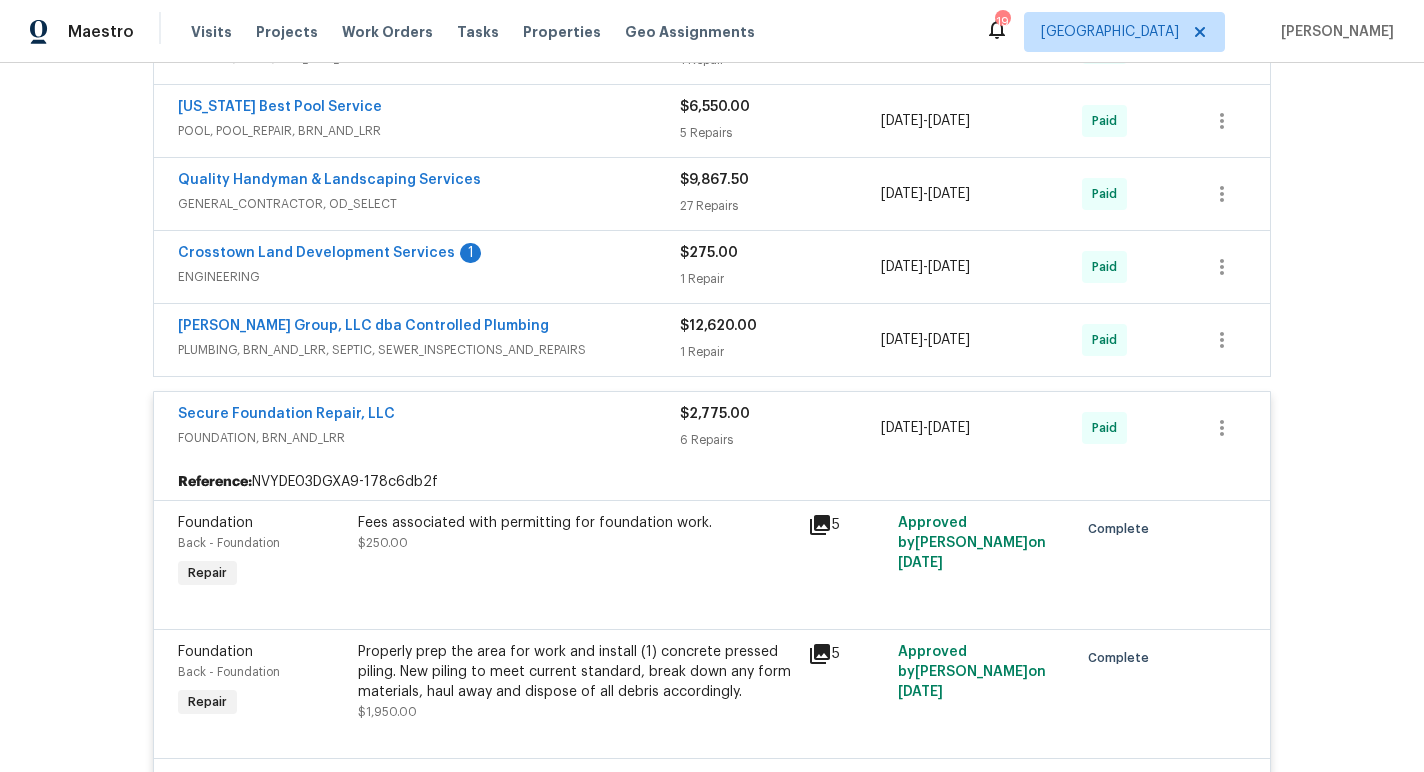 click on "PLUMBING, BRN_AND_LRR, SEPTIC, SEWER_INSPECTIONS_AND_REPAIRS" at bounding box center [429, 350] 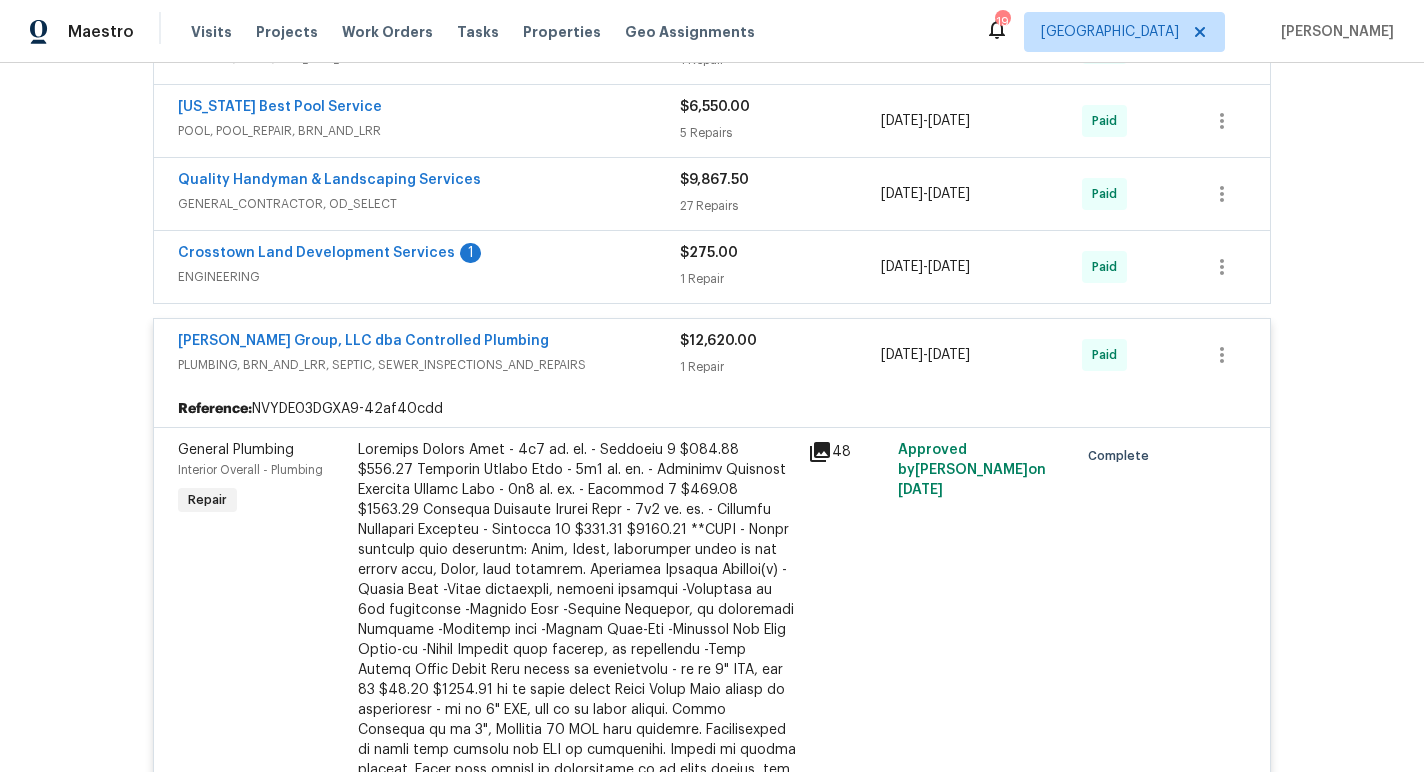 click on "ENGINEERING" at bounding box center (429, 277) 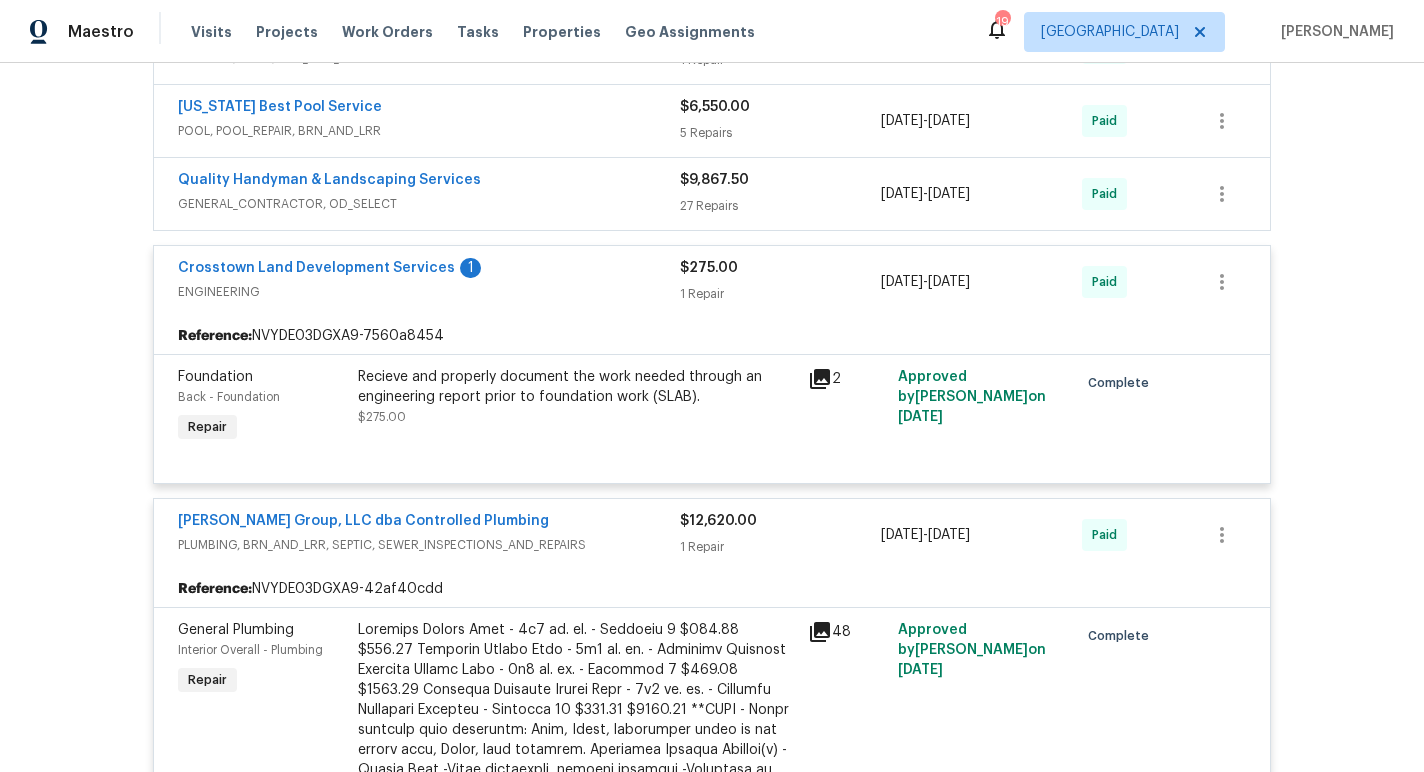 click on "GENERAL_CONTRACTOR, OD_SELECT" at bounding box center (429, 204) 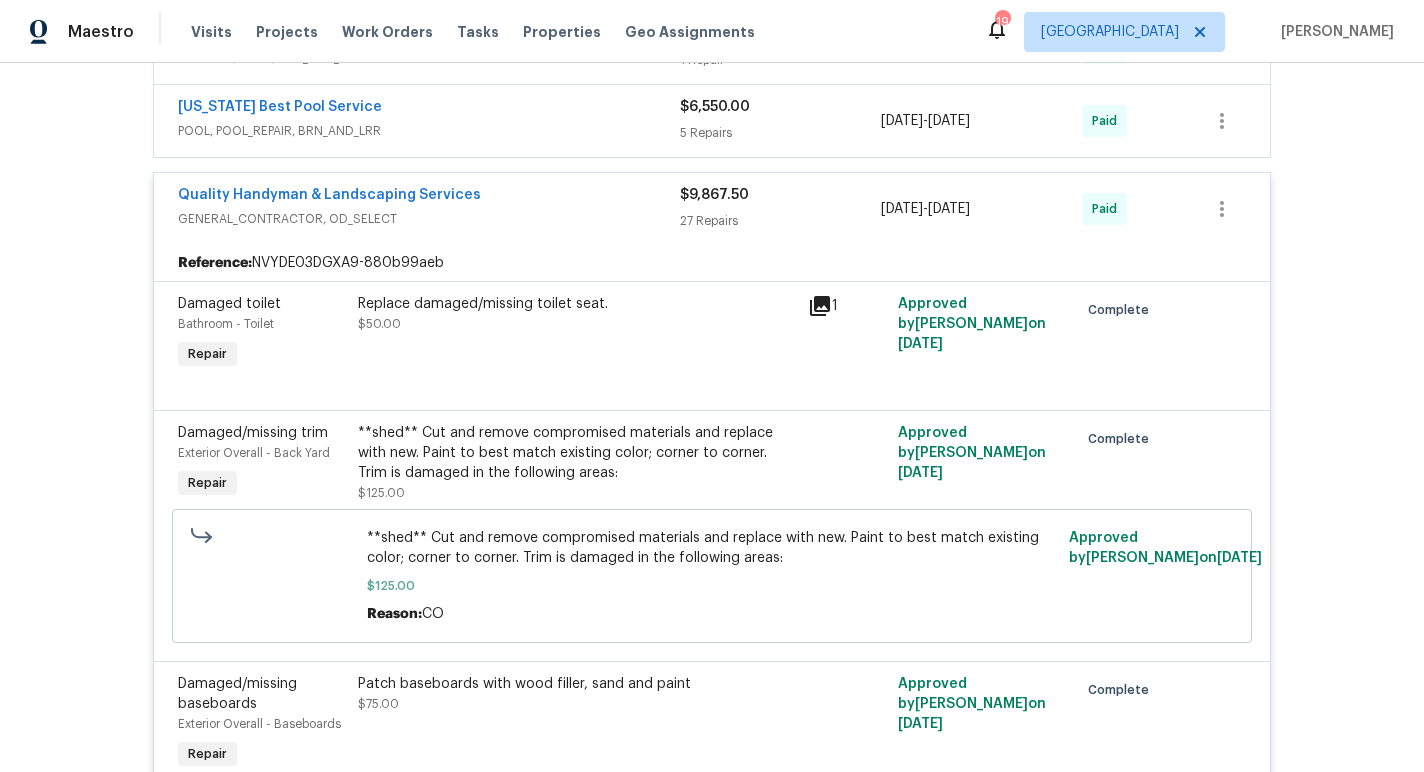 click on "POOL, POOL_REPAIR, BRN_AND_LRR" at bounding box center [429, 131] 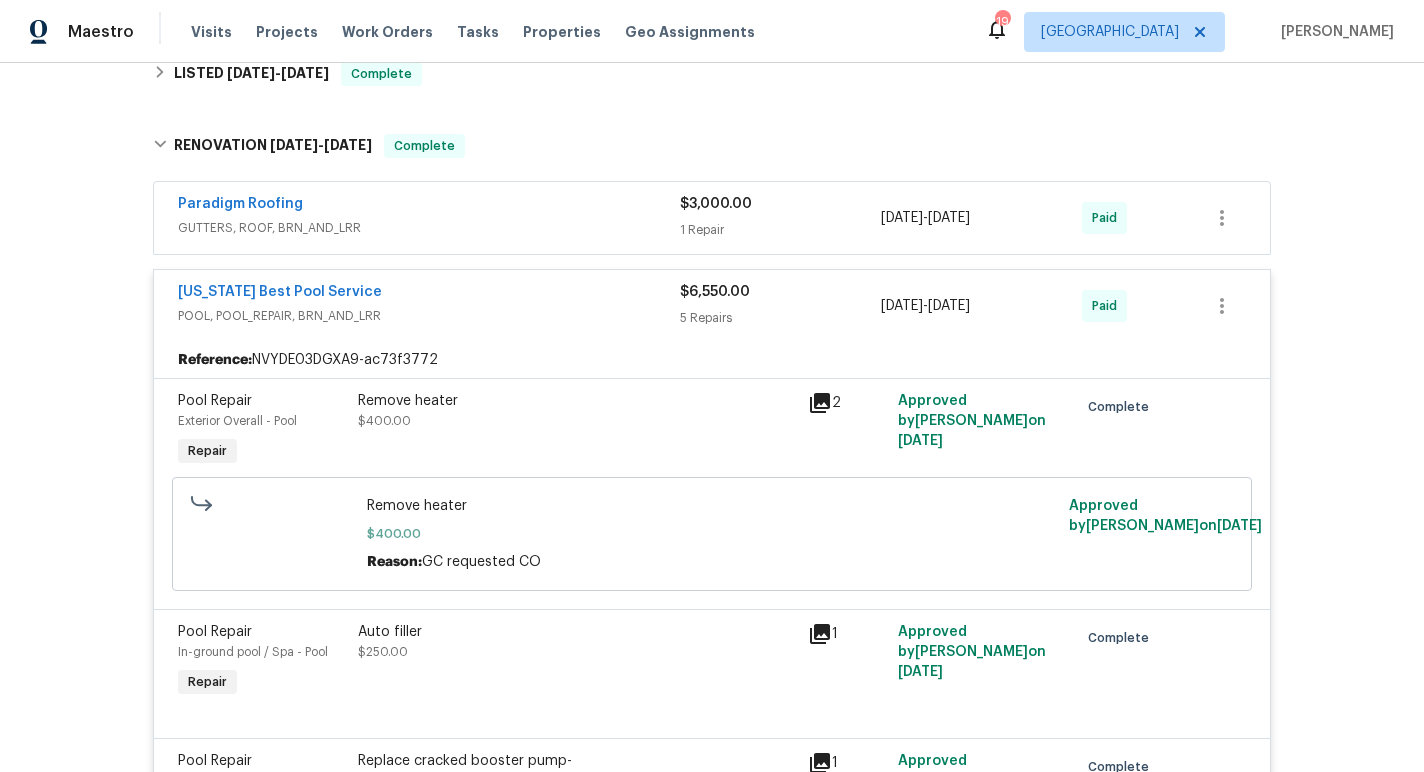 scroll, scrollTop: 575, scrollLeft: 0, axis: vertical 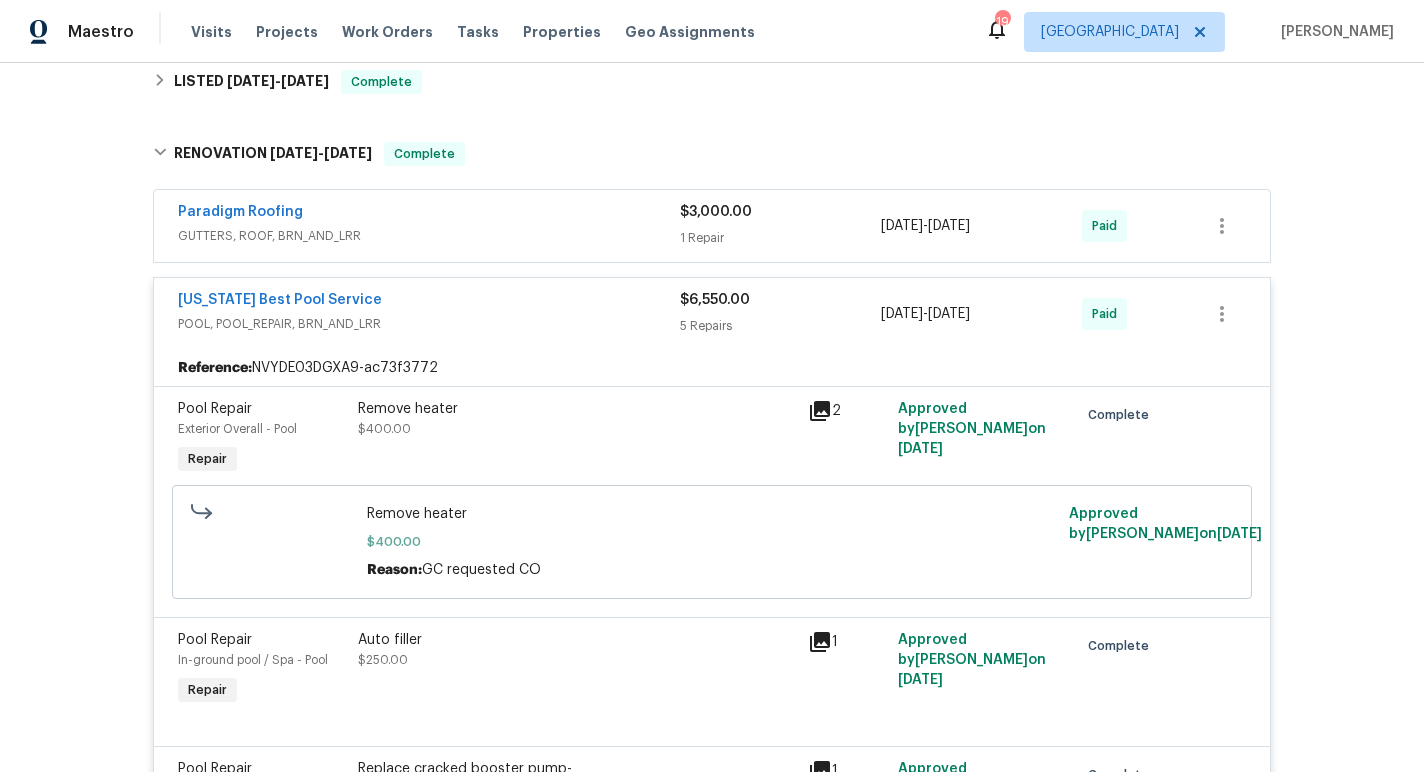 click on "GUTTERS, ROOF, BRN_AND_LRR" at bounding box center [429, 236] 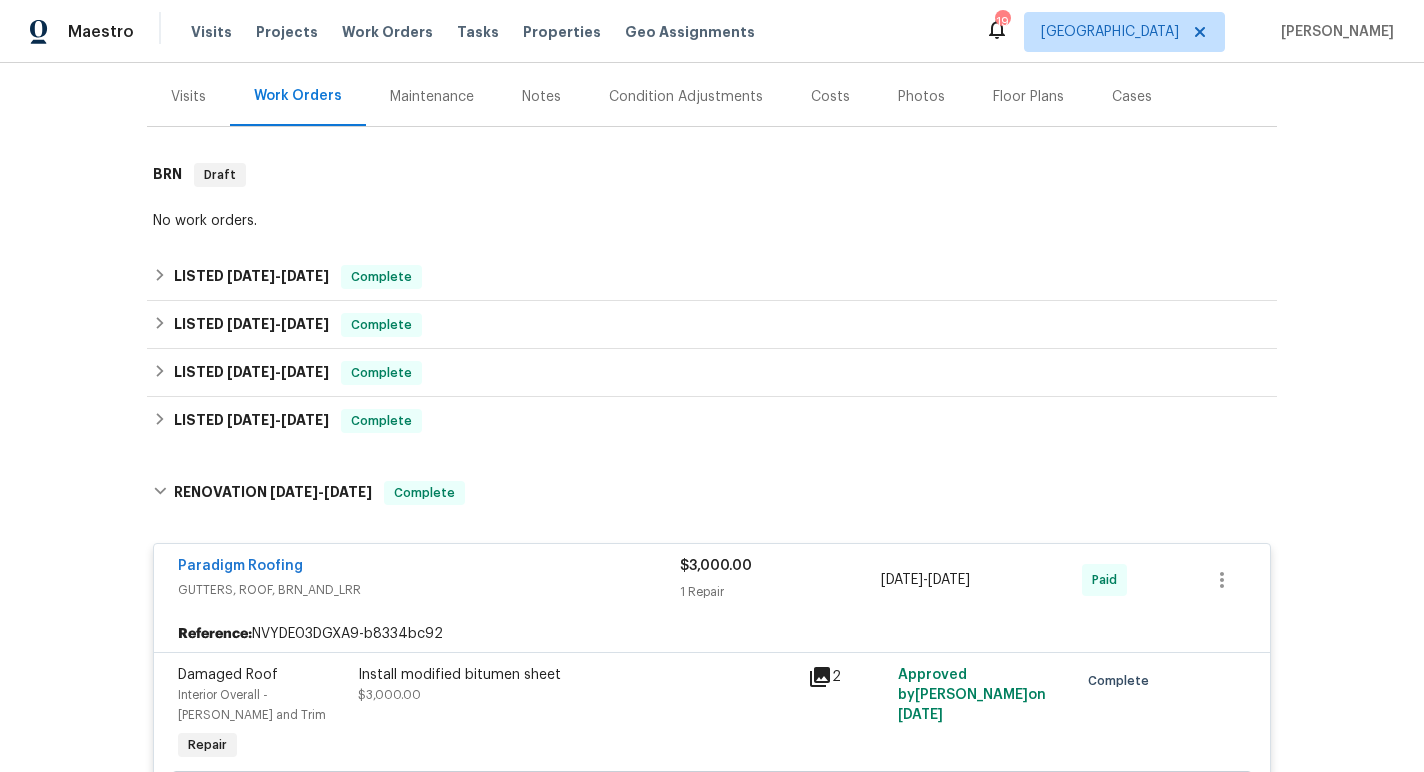 scroll, scrollTop: 235, scrollLeft: 0, axis: vertical 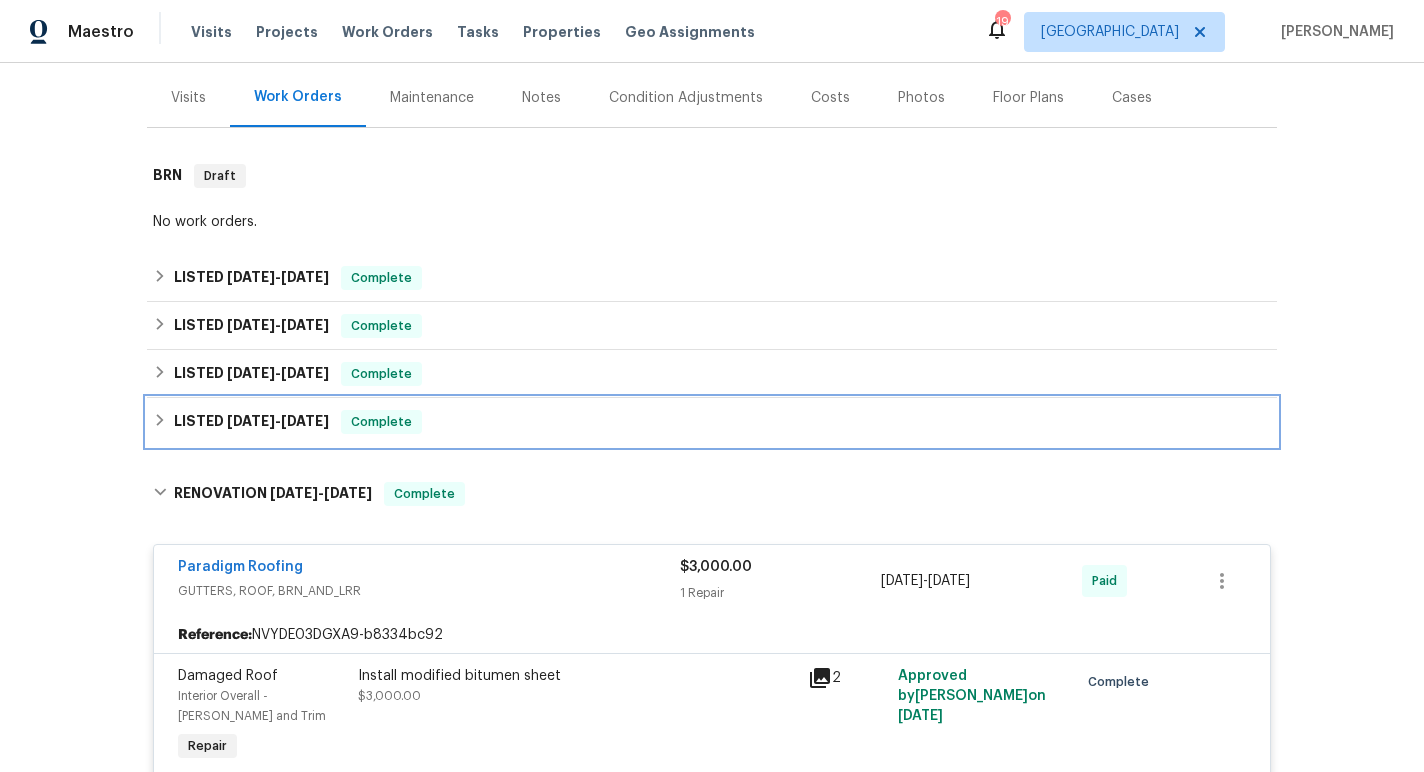 click on "[DATE]" at bounding box center (251, 421) 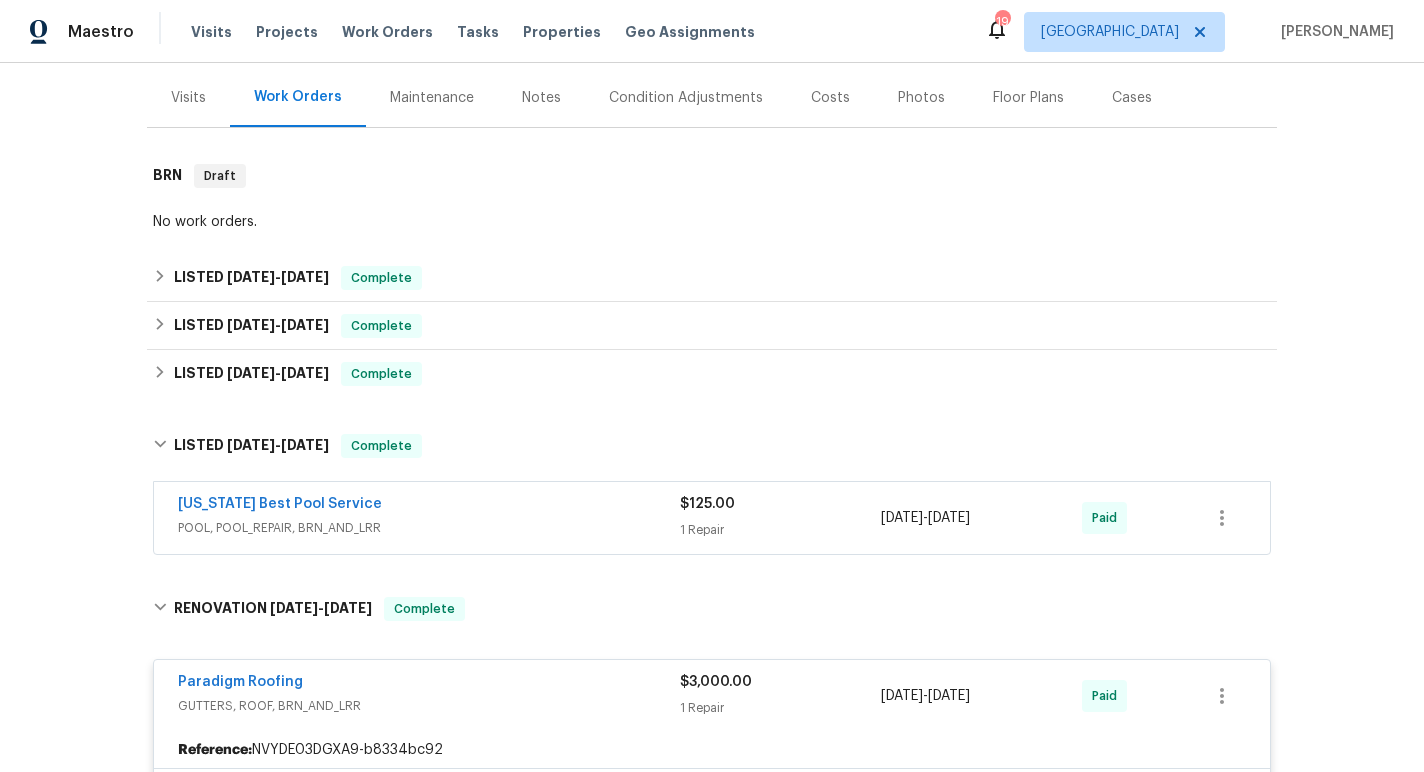 click on "POOL, POOL_REPAIR, BRN_AND_LRR" at bounding box center (429, 528) 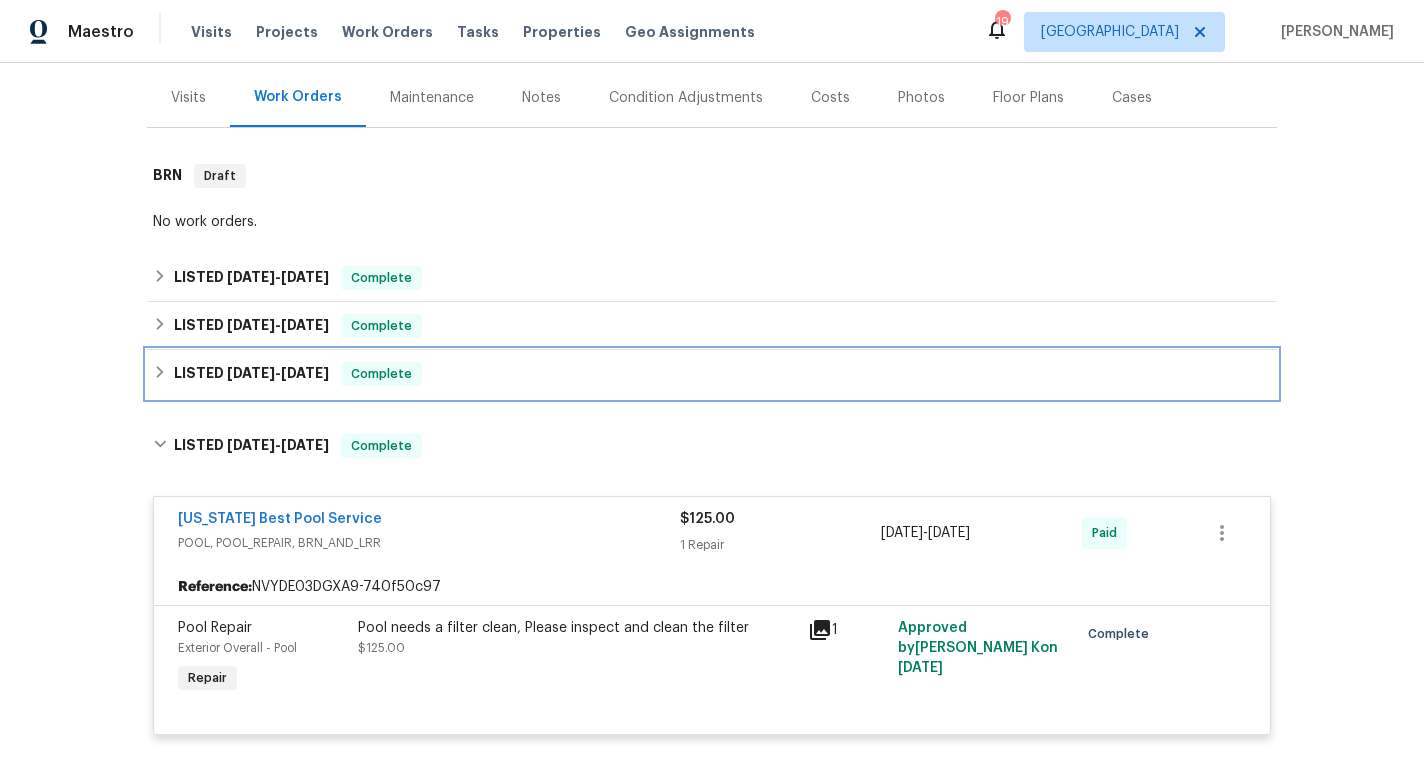 click on "LISTED   8/9/24  -  8/14/24" at bounding box center (251, 374) 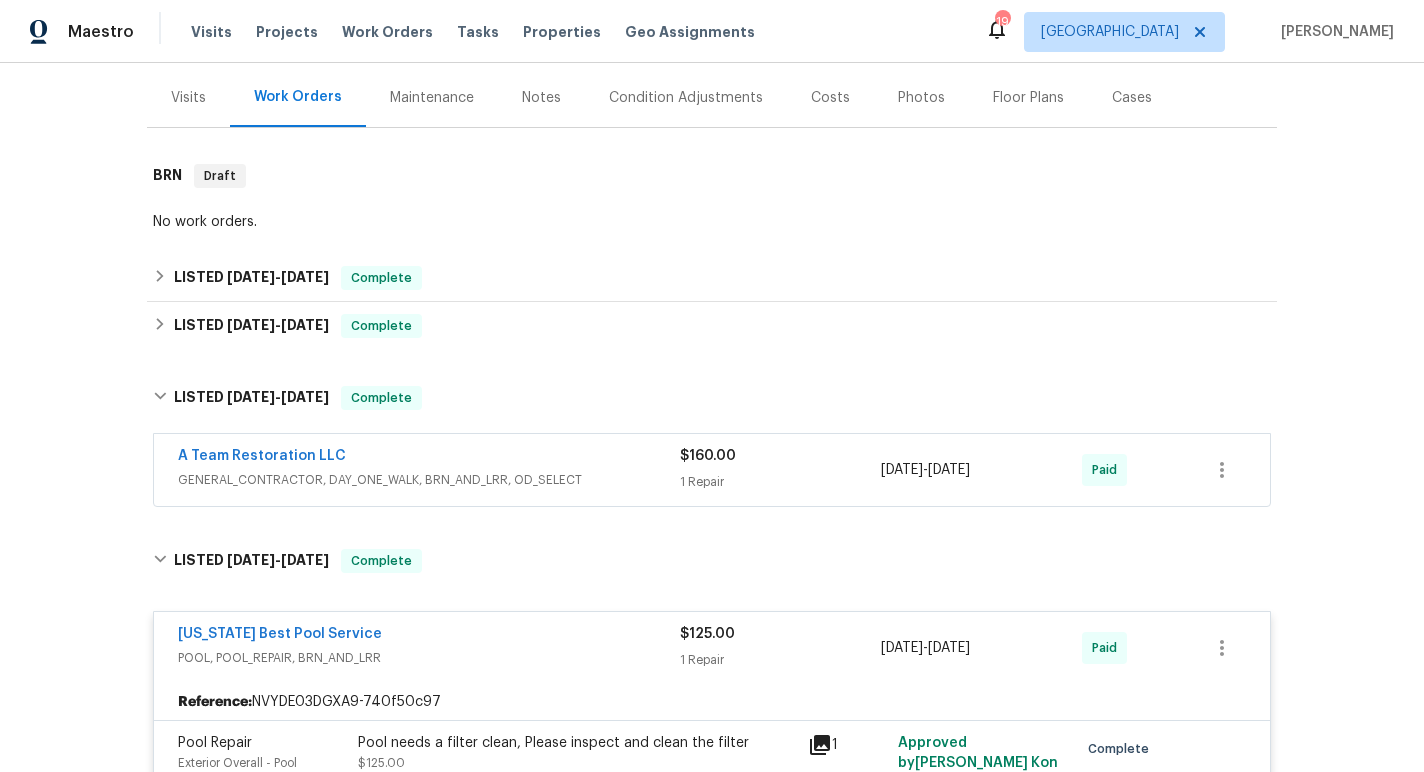 click on "GENERAL_CONTRACTOR, DAY_ONE_WALK, BRN_AND_LRR, OD_SELECT" at bounding box center (429, 480) 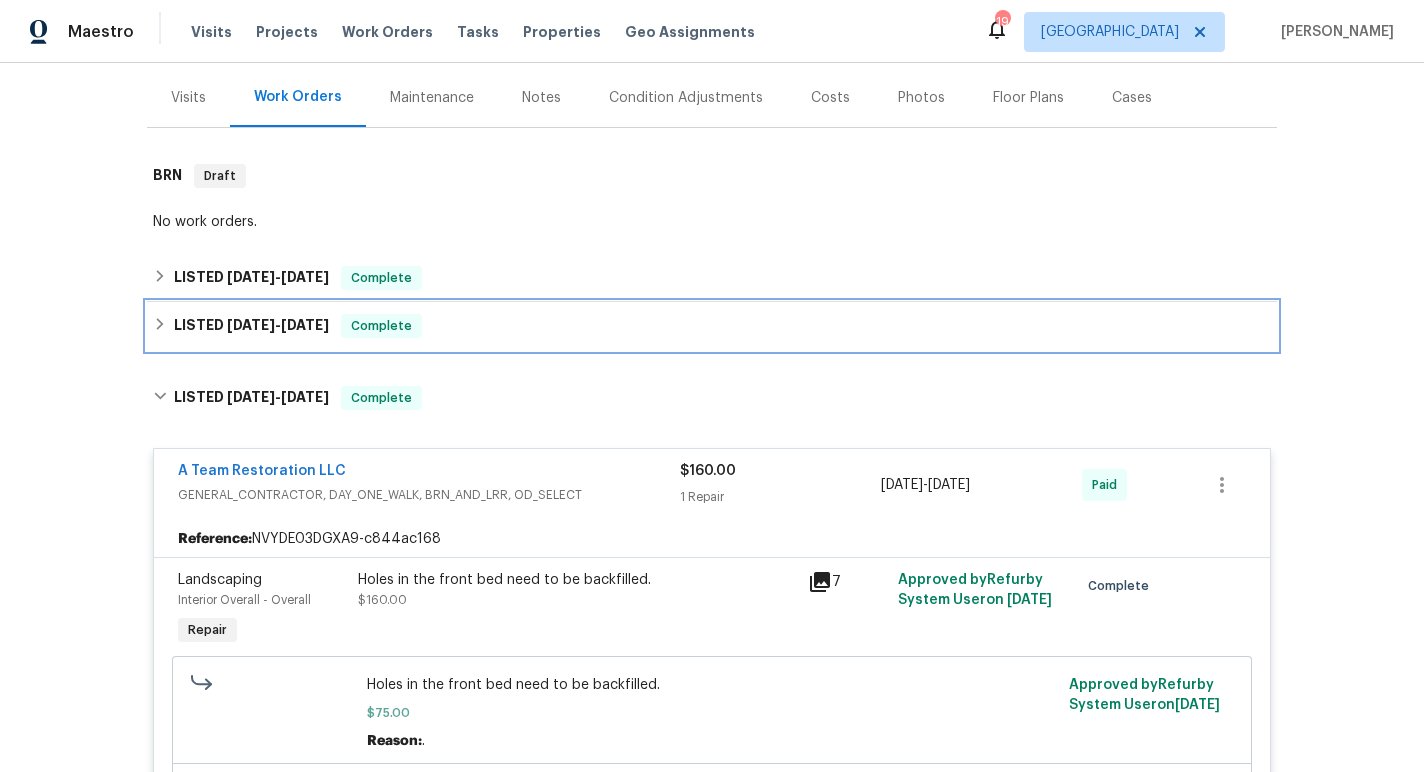 click on "LISTED   9/3/24  -  9/4/24" at bounding box center (251, 326) 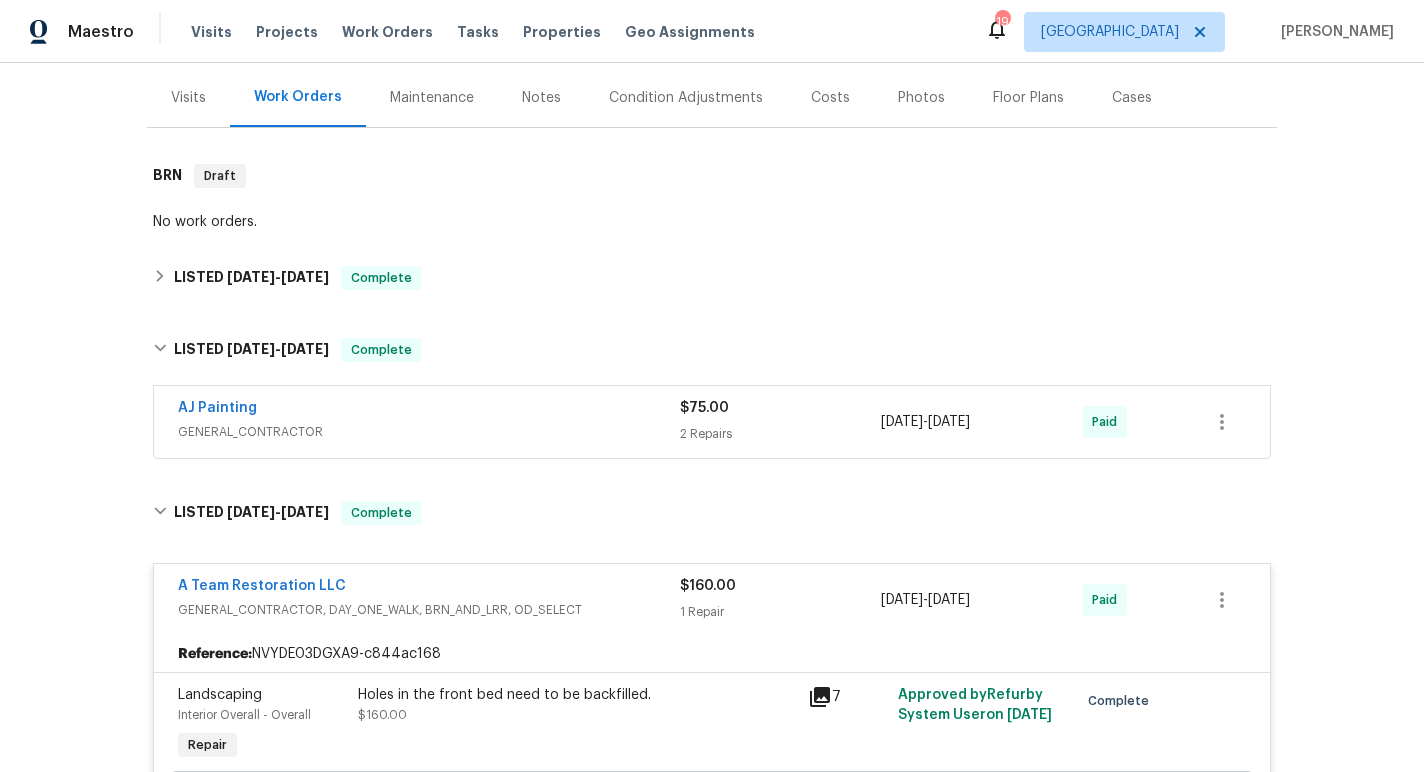 click on "GENERAL_CONTRACTOR" at bounding box center [429, 432] 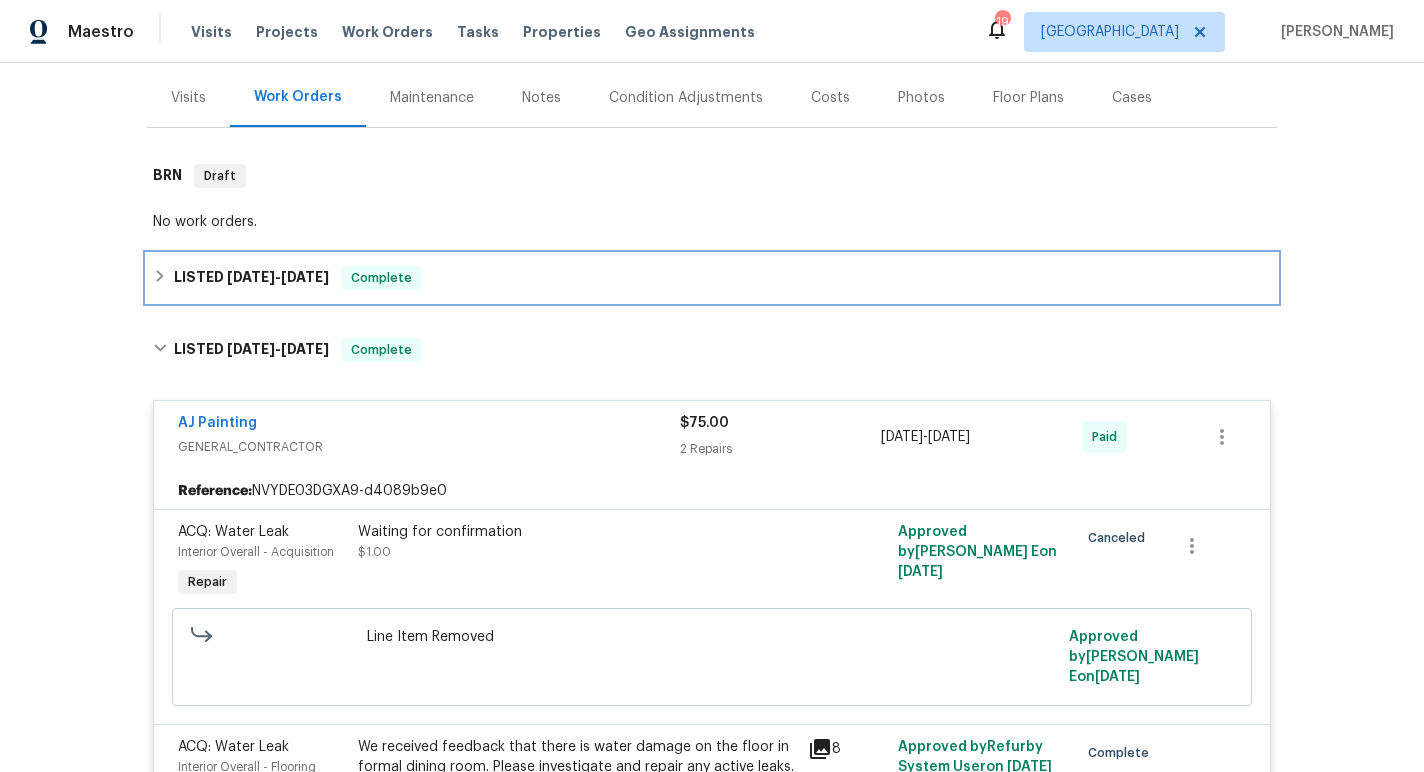 click on "[DATE]" at bounding box center (251, 277) 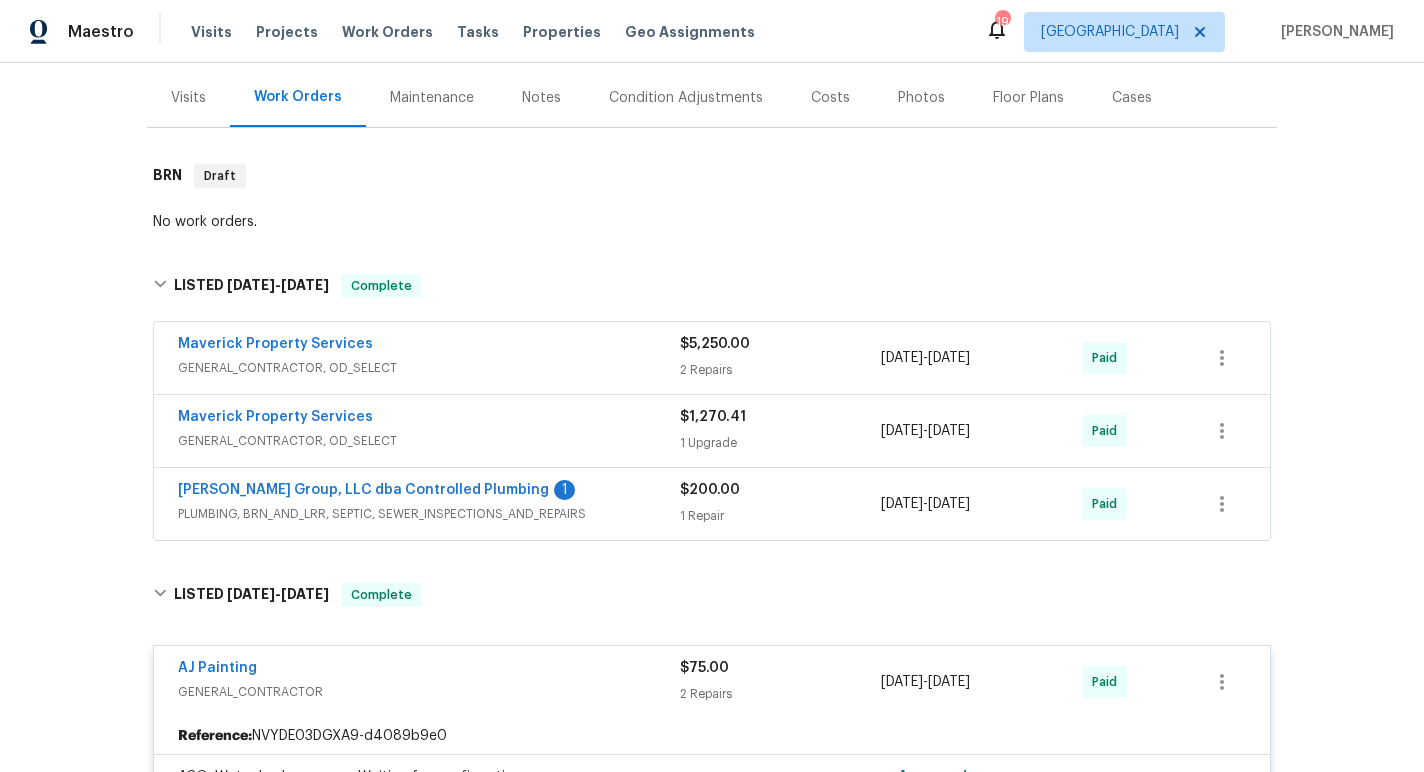 click on "PLUMBING, BRN_AND_LRR, SEPTIC, SEWER_INSPECTIONS_AND_REPAIRS" at bounding box center [429, 514] 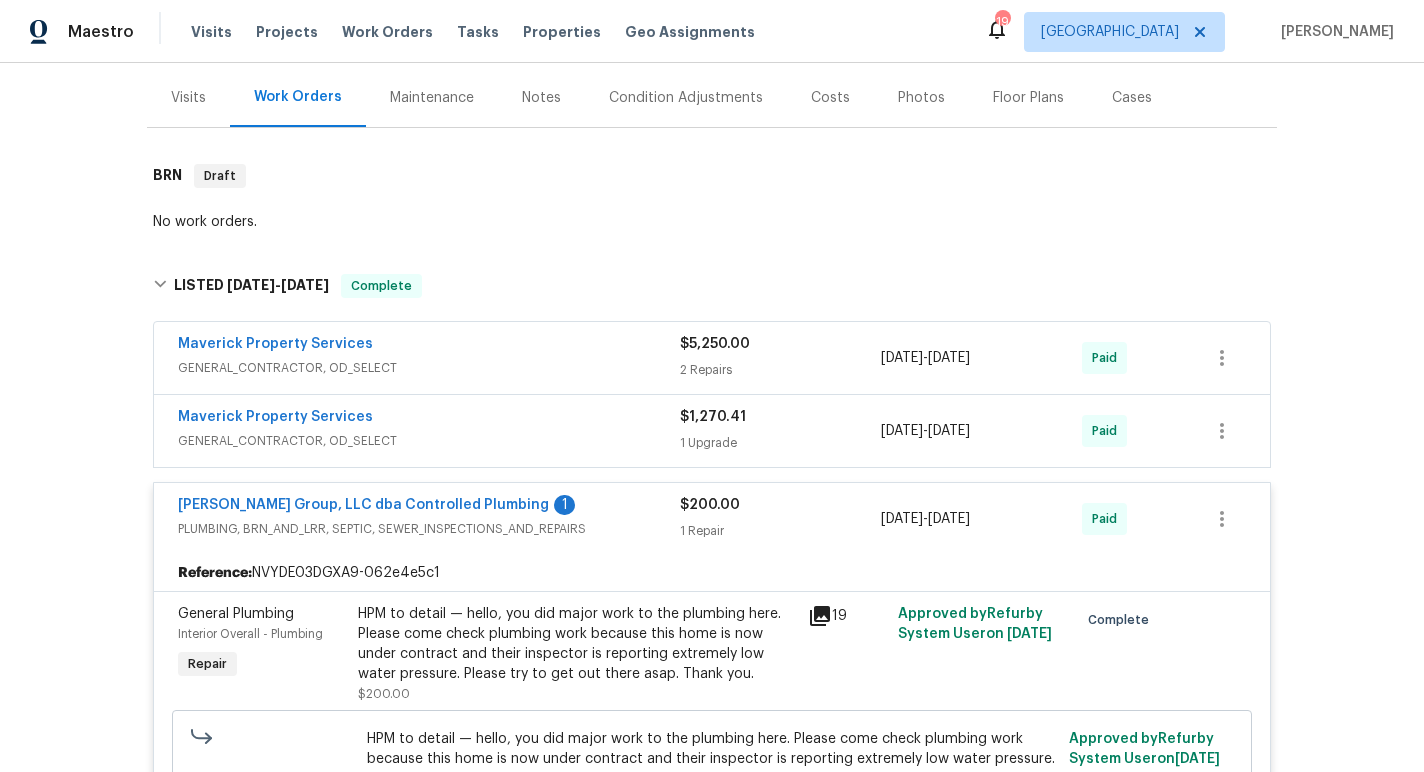 click on "GENERAL_CONTRACTOR, OD_SELECT" at bounding box center (429, 441) 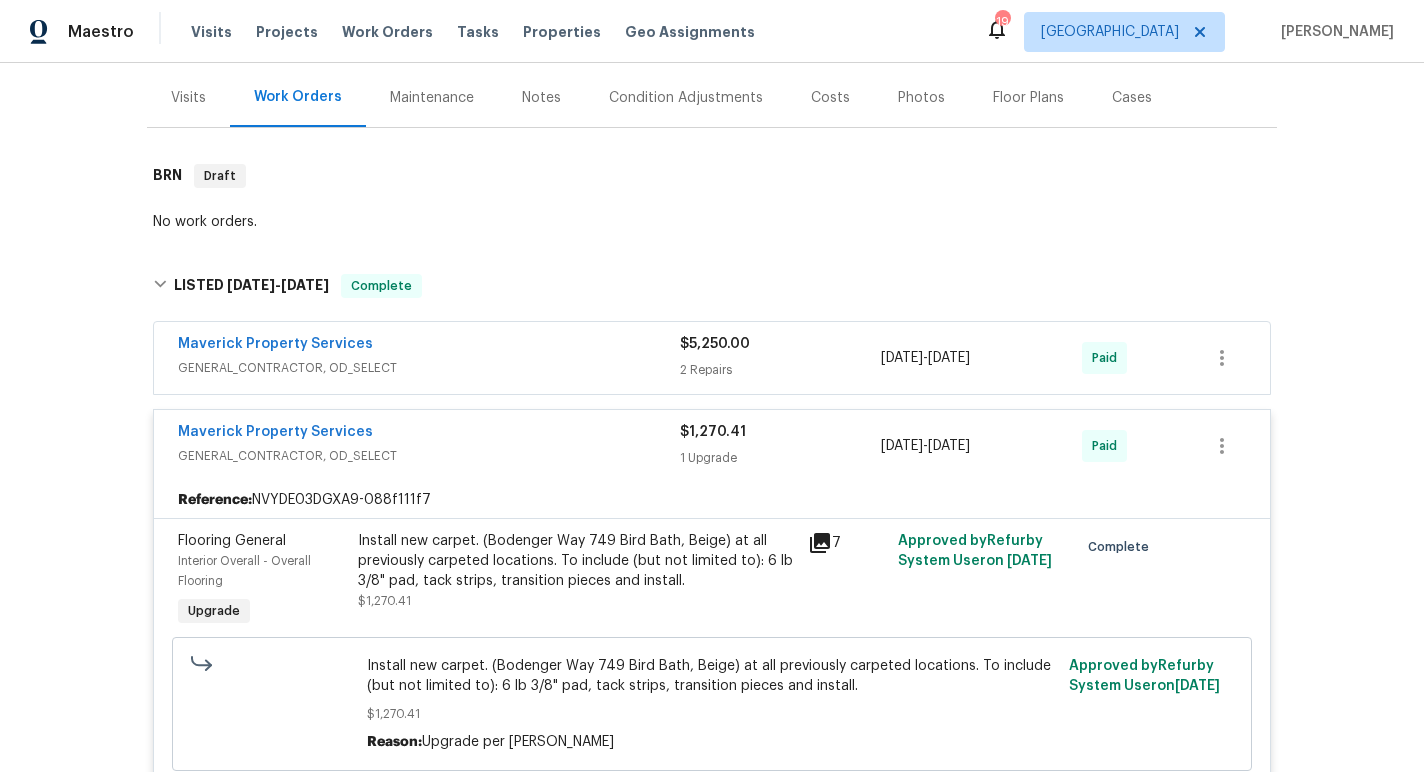 click on "GENERAL_CONTRACTOR, OD_SELECT" at bounding box center [429, 368] 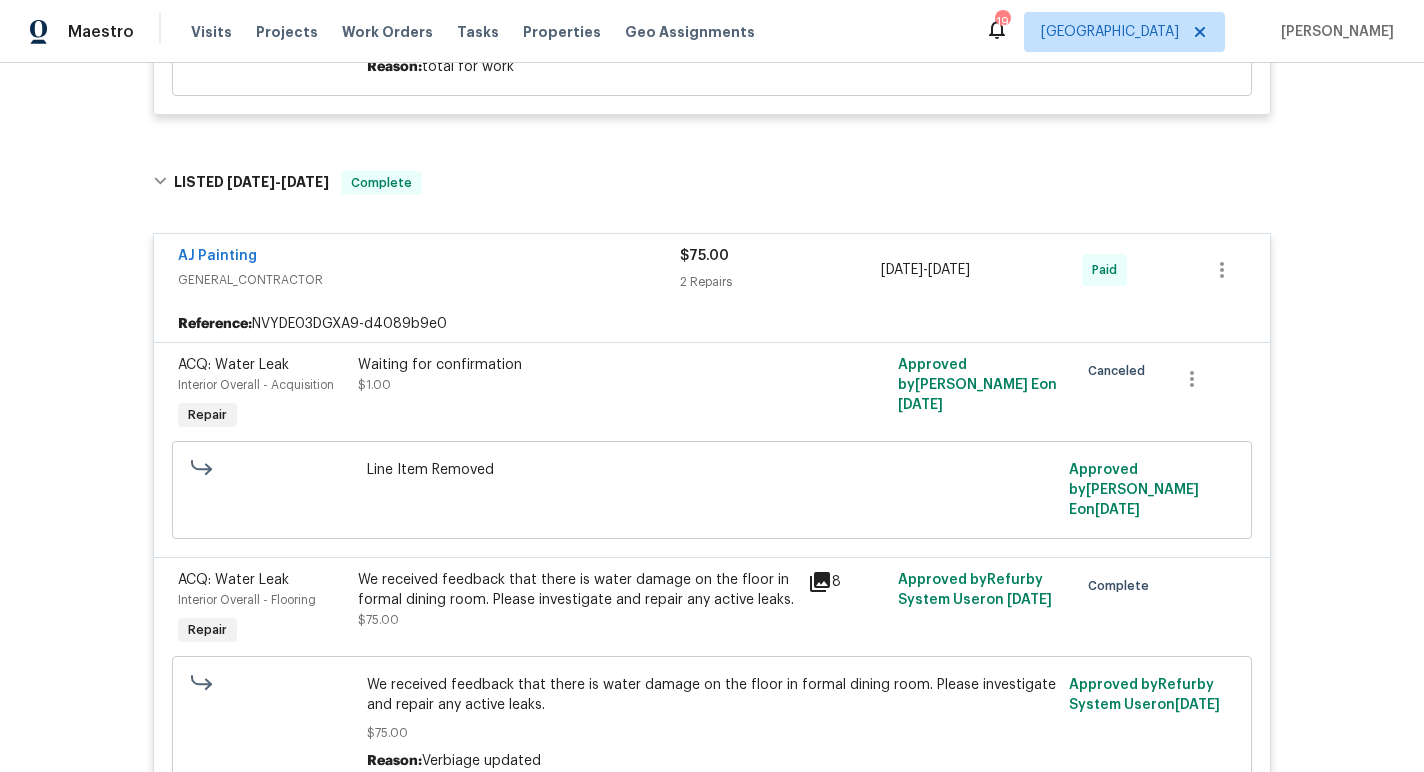 scroll, scrollTop: 1943, scrollLeft: 0, axis: vertical 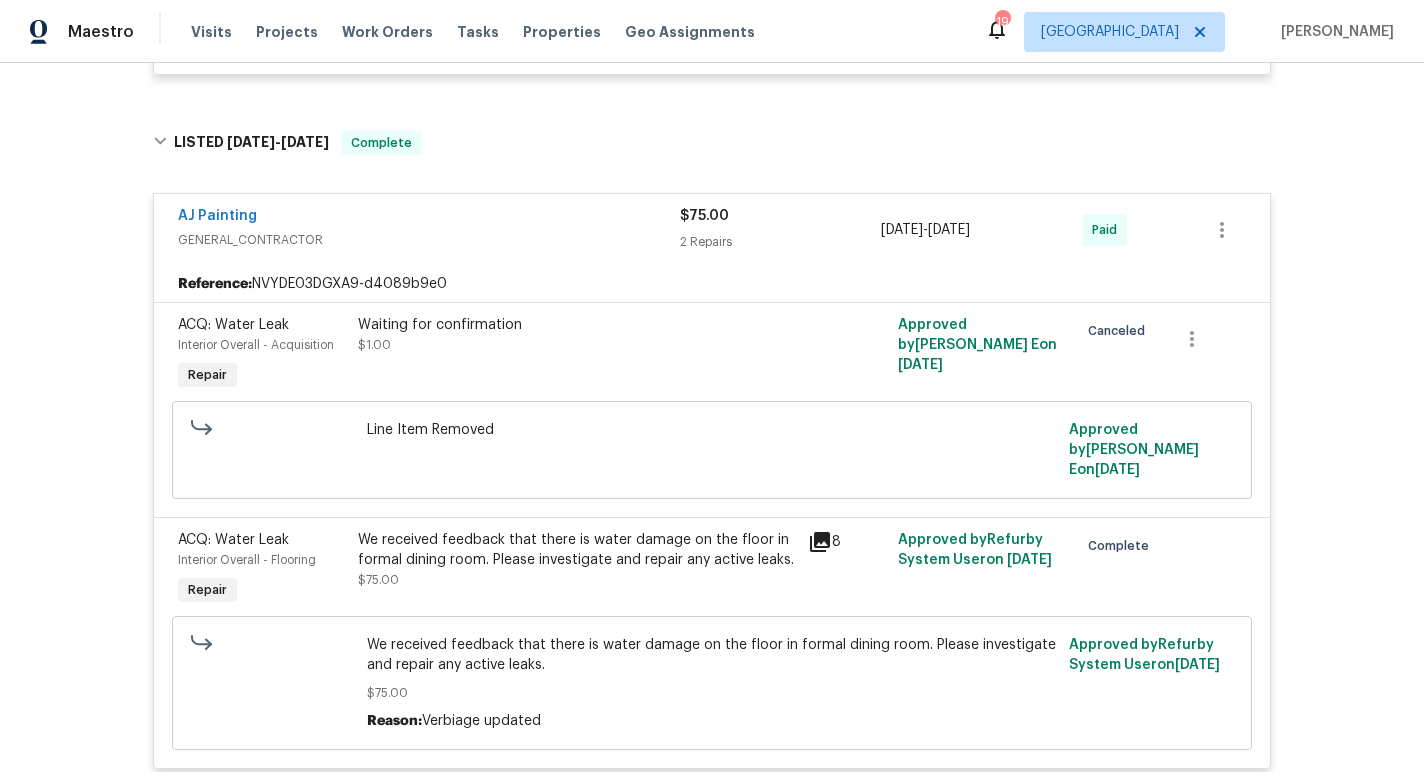 click 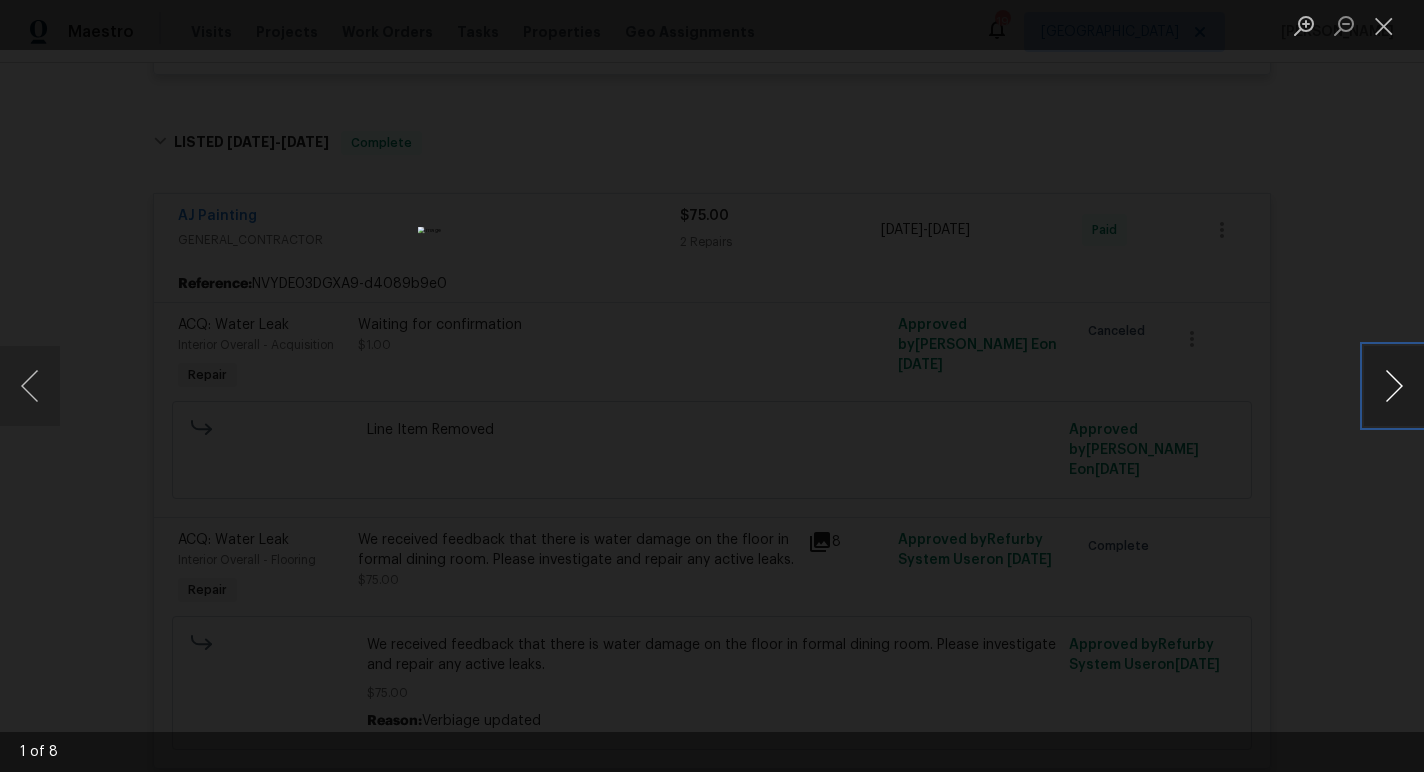 click at bounding box center (1394, 386) 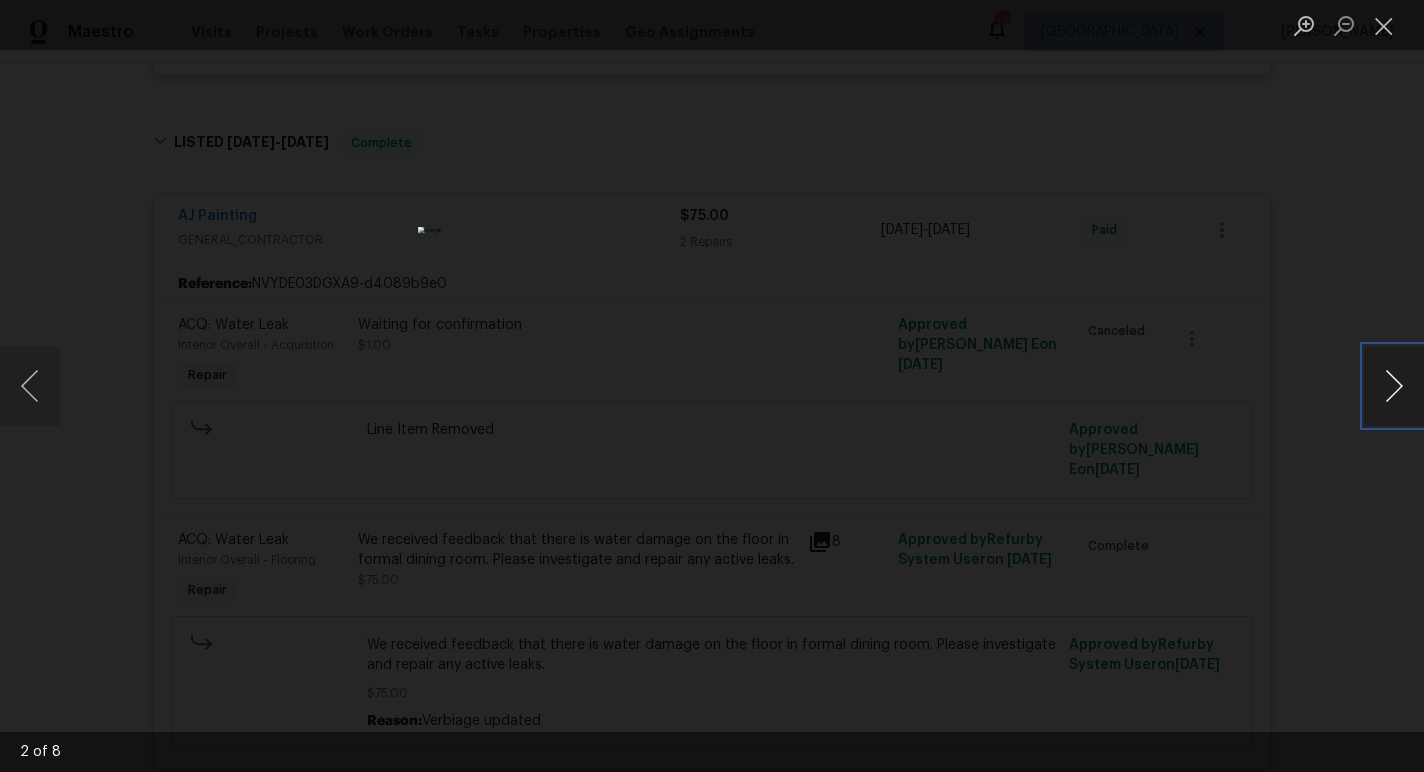 click at bounding box center (1394, 386) 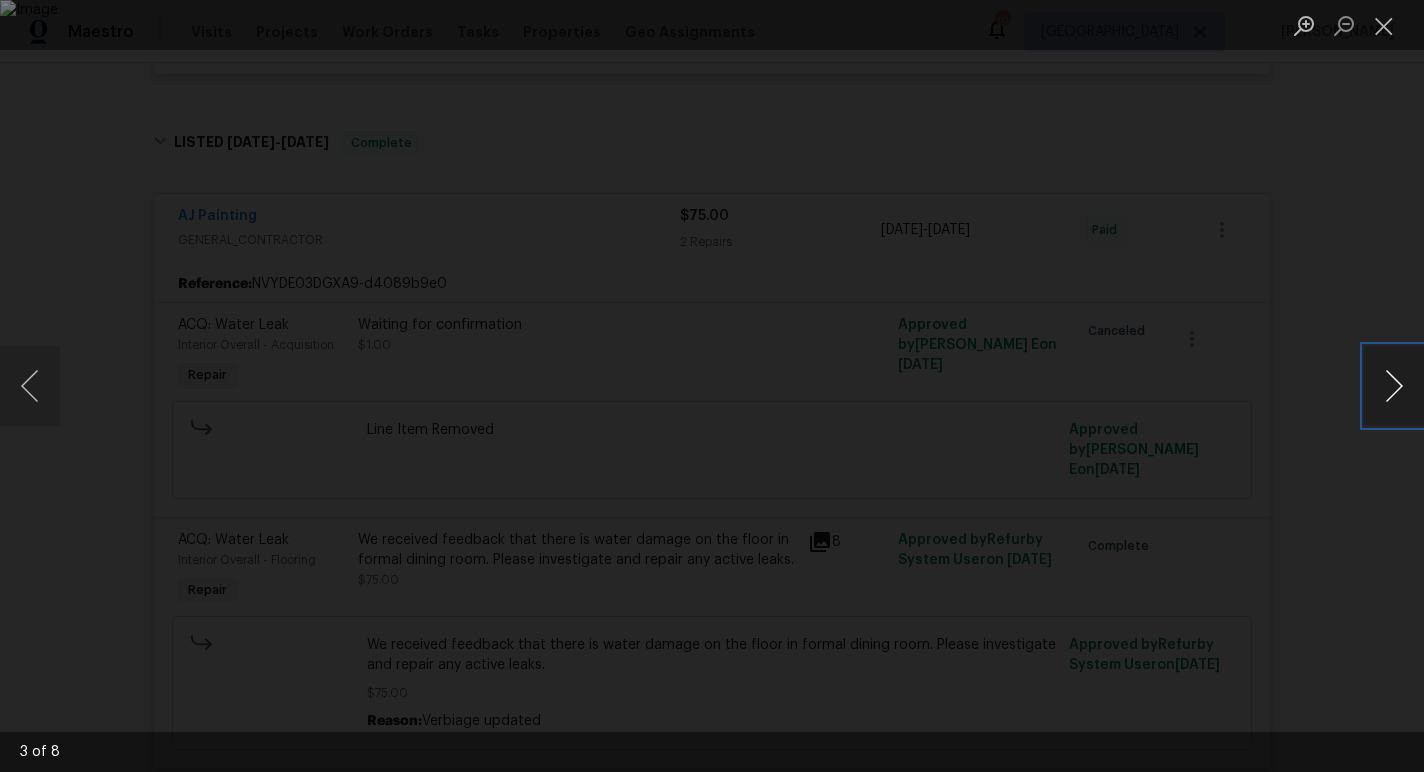 click at bounding box center (1394, 386) 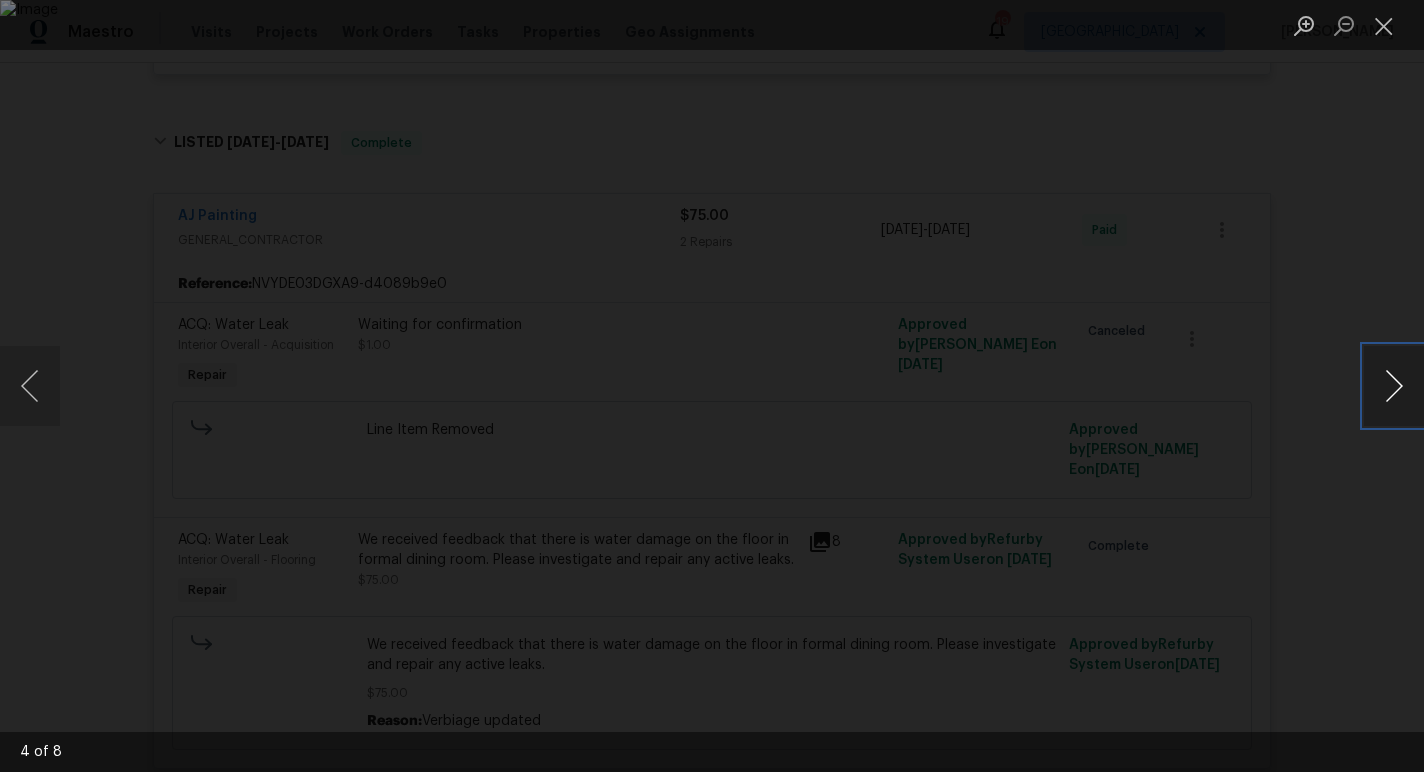 click at bounding box center (1394, 386) 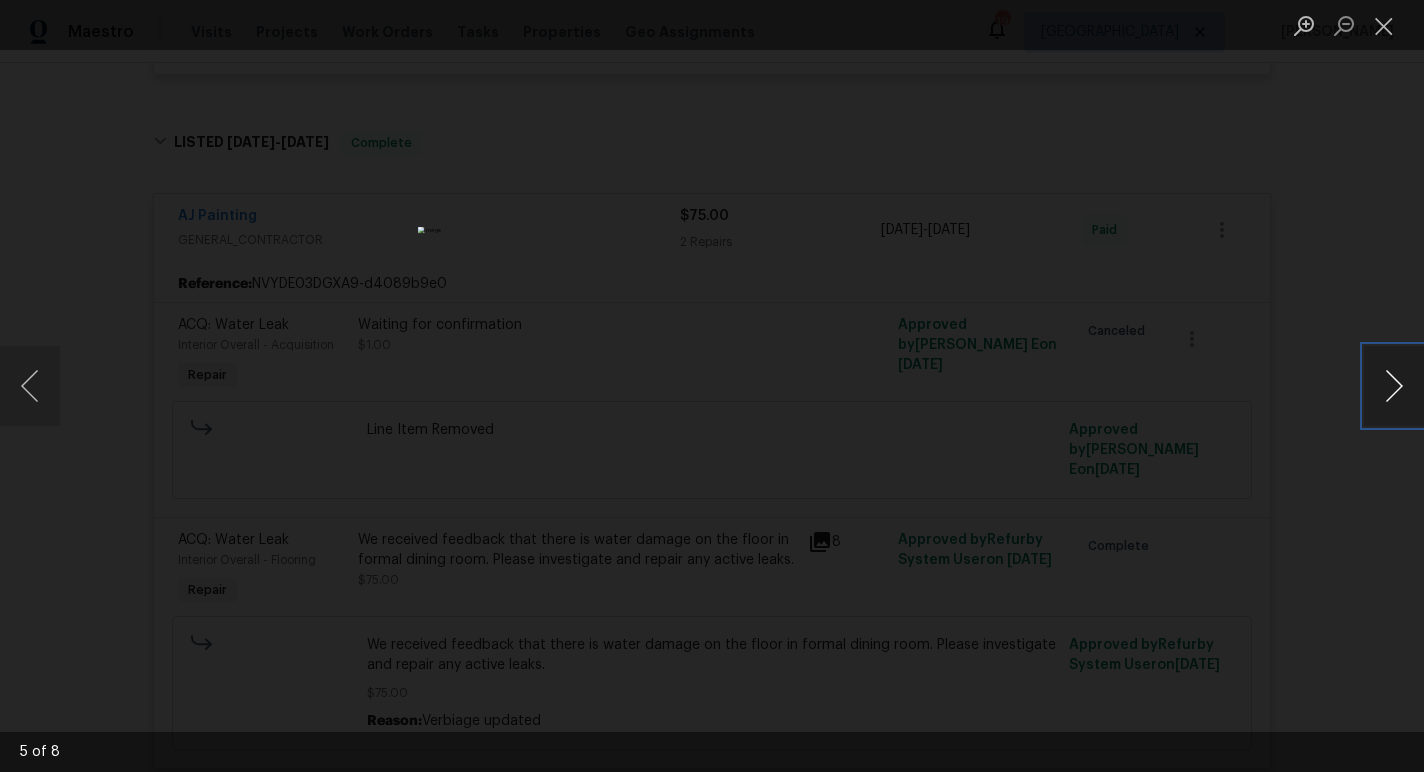 click at bounding box center (1394, 386) 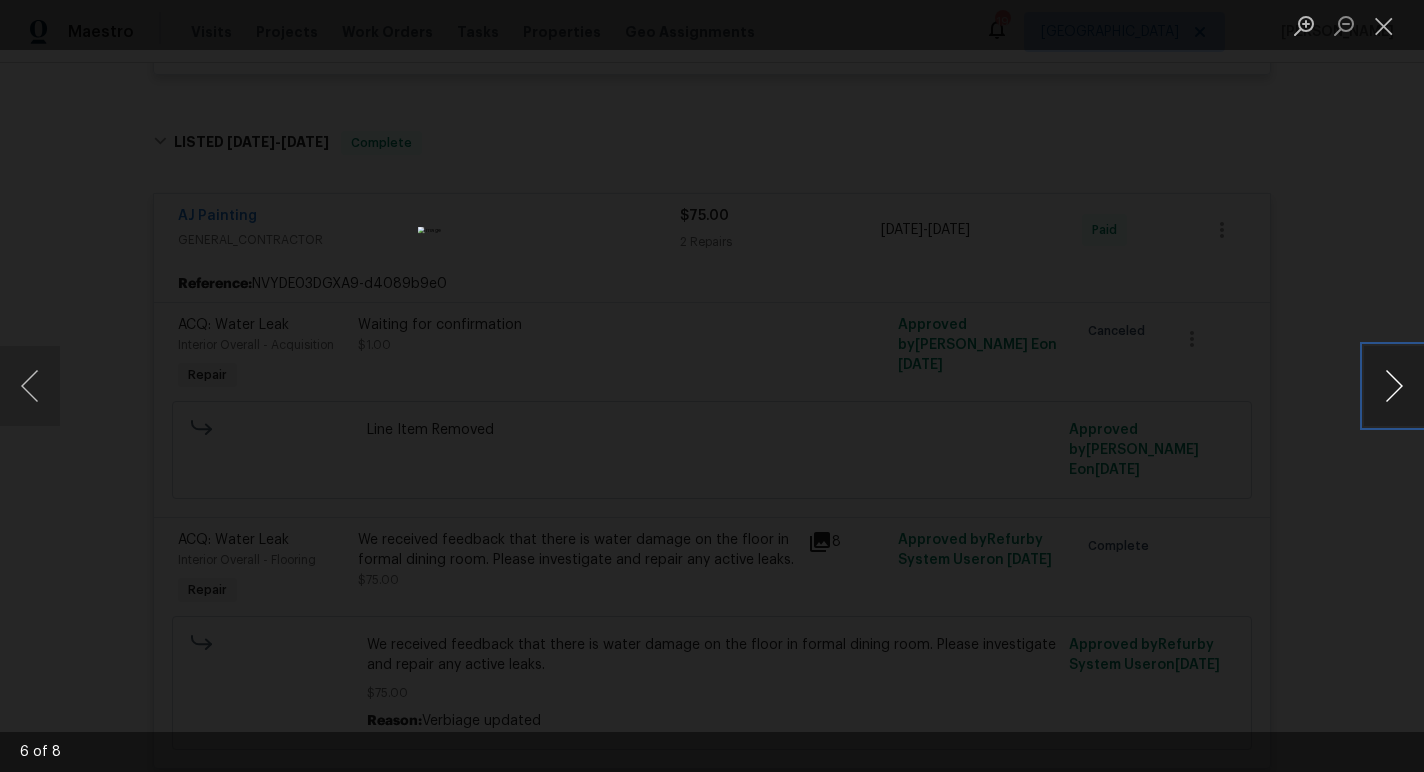 click at bounding box center [1394, 386] 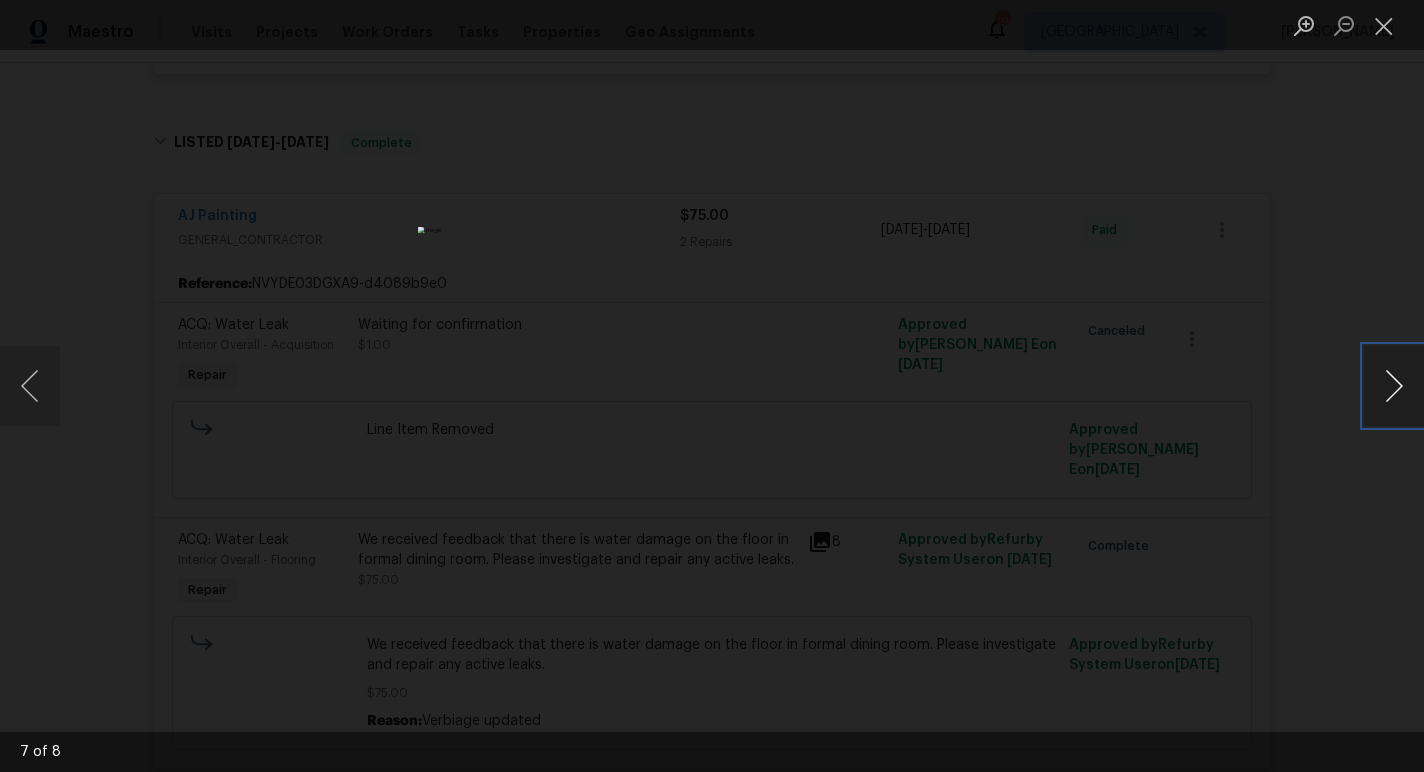 click at bounding box center (1394, 386) 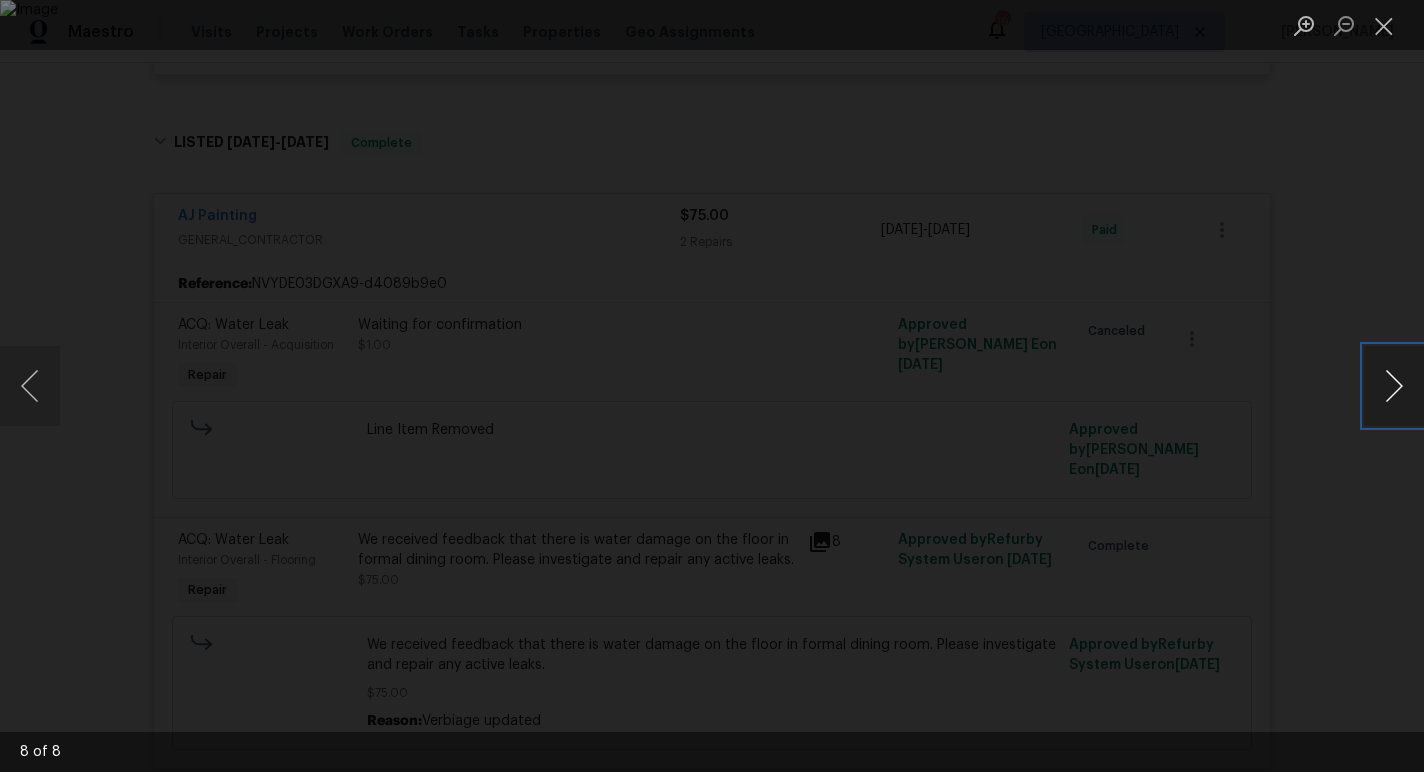click at bounding box center (1394, 386) 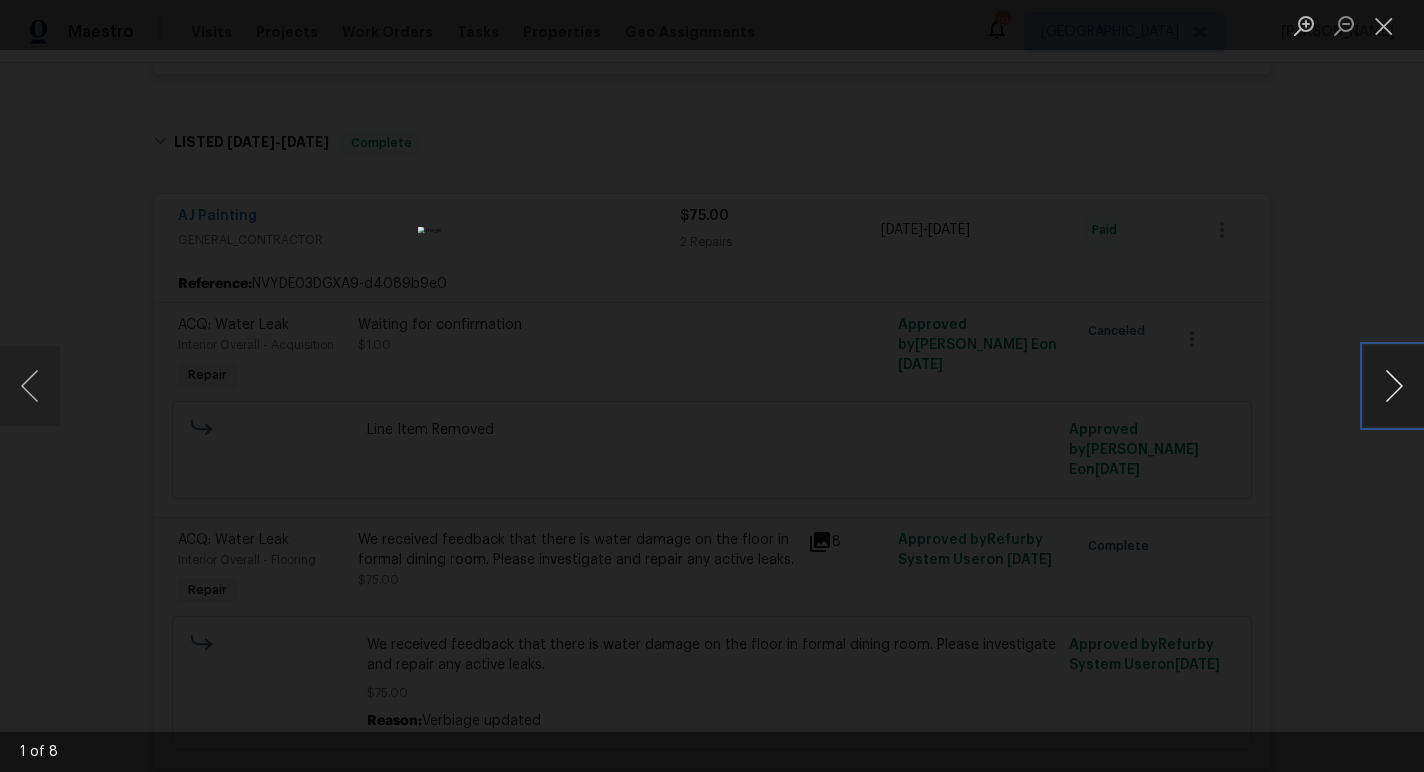 click at bounding box center [1394, 386] 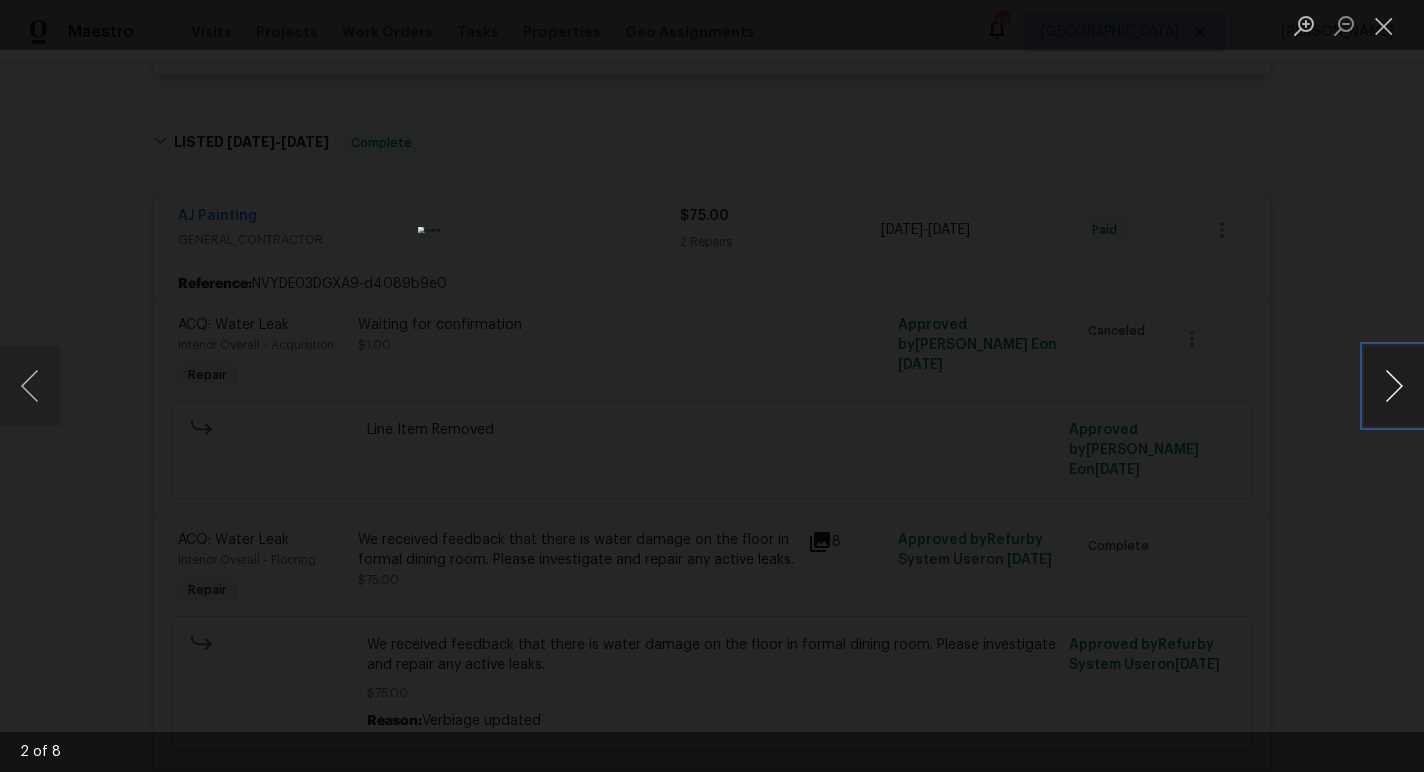 click at bounding box center [1394, 386] 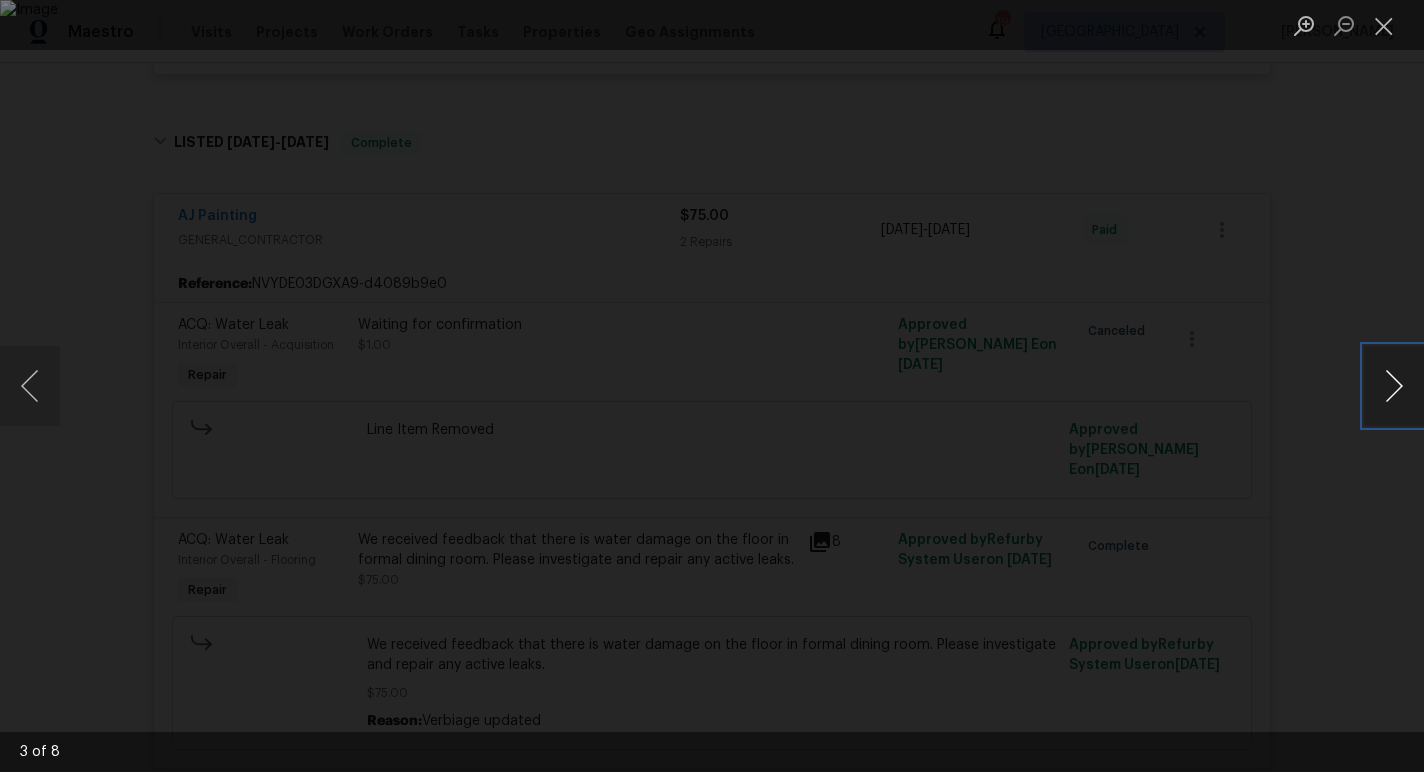 click at bounding box center (1394, 386) 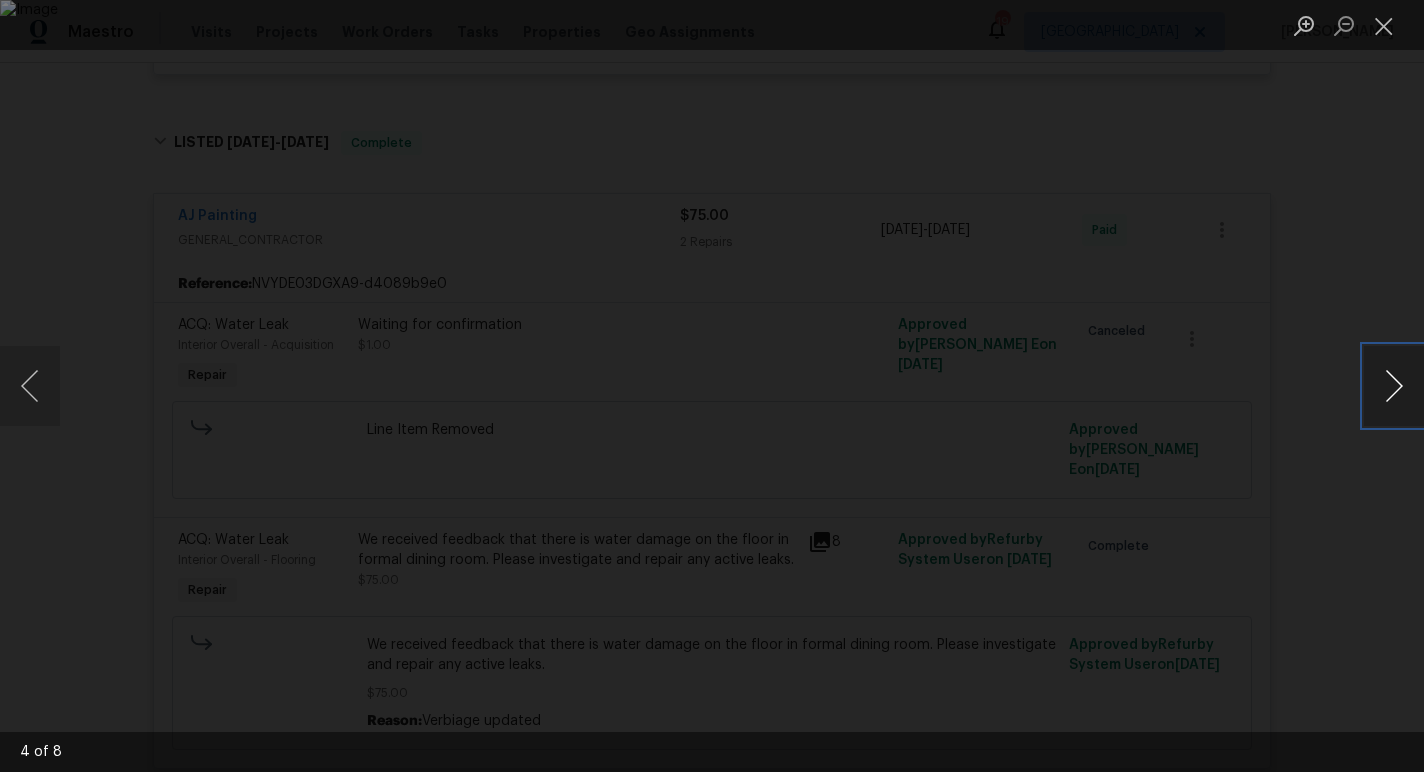 click at bounding box center (1394, 386) 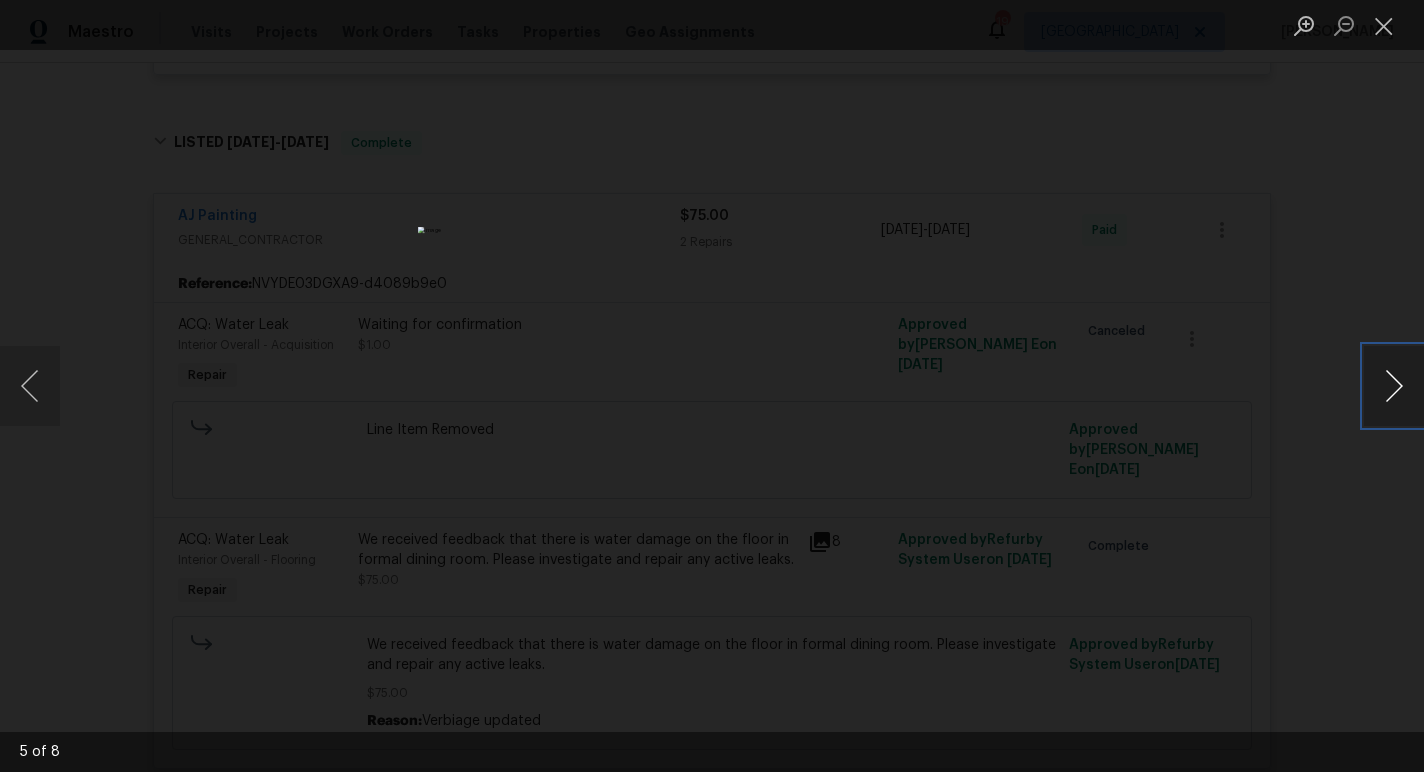 click at bounding box center [1394, 386] 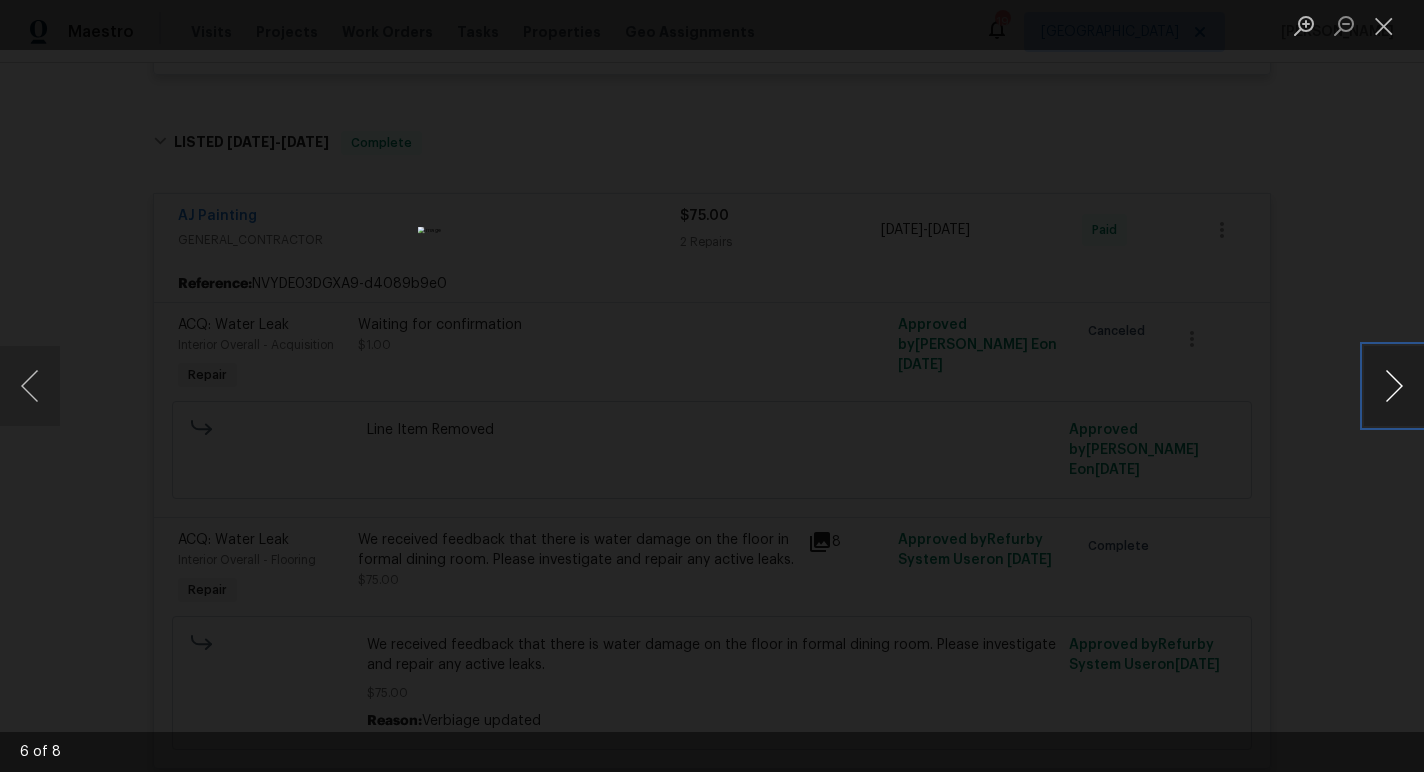 click at bounding box center [1394, 386] 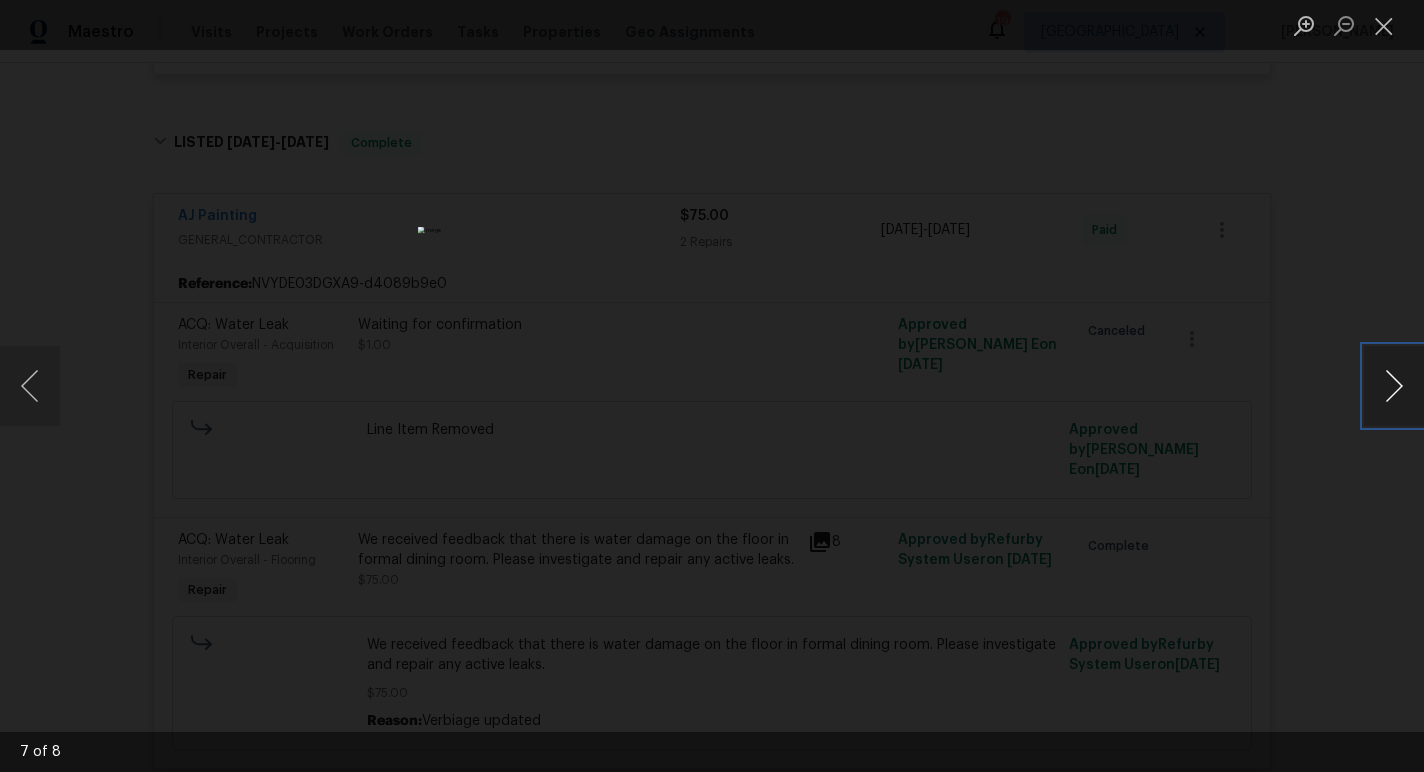 click at bounding box center [1394, 386] 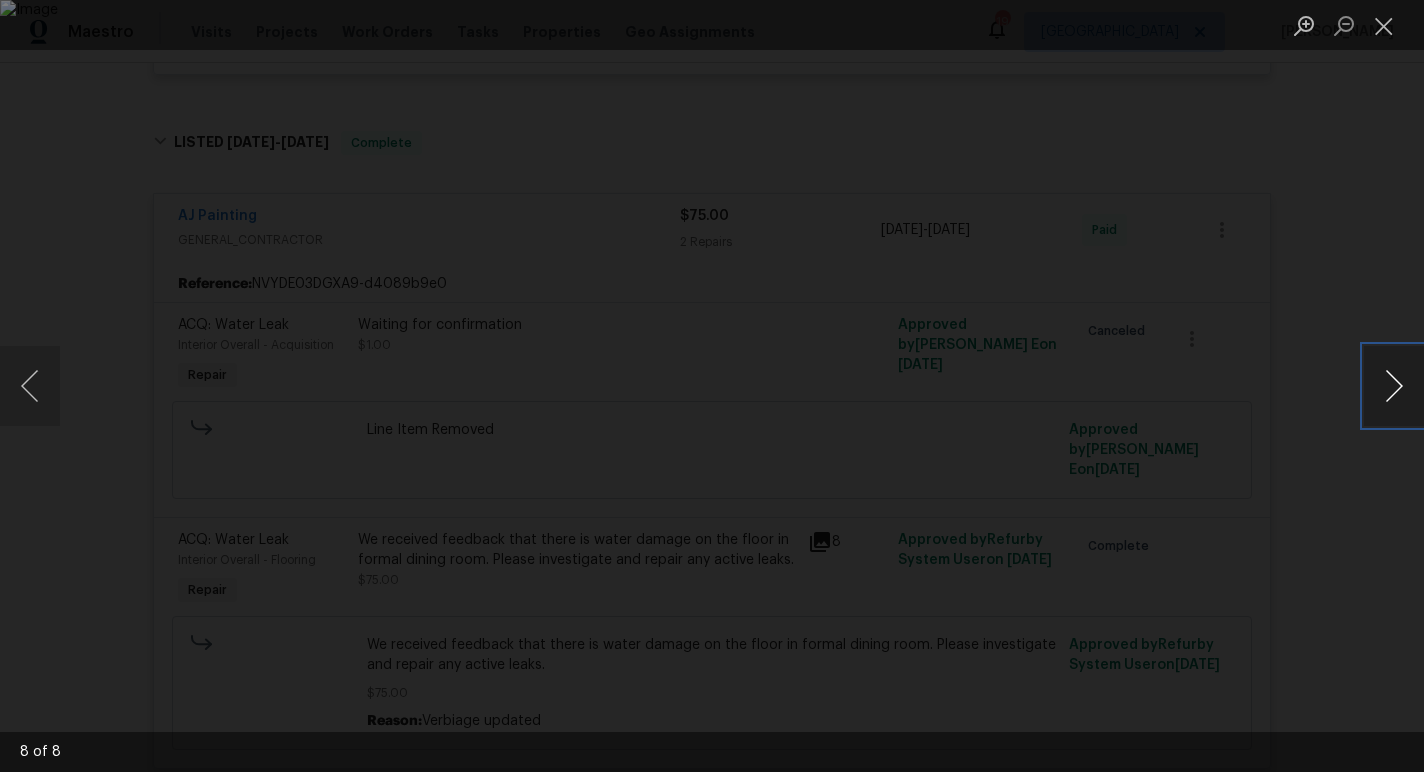 click at bounding box center [1394, 386] 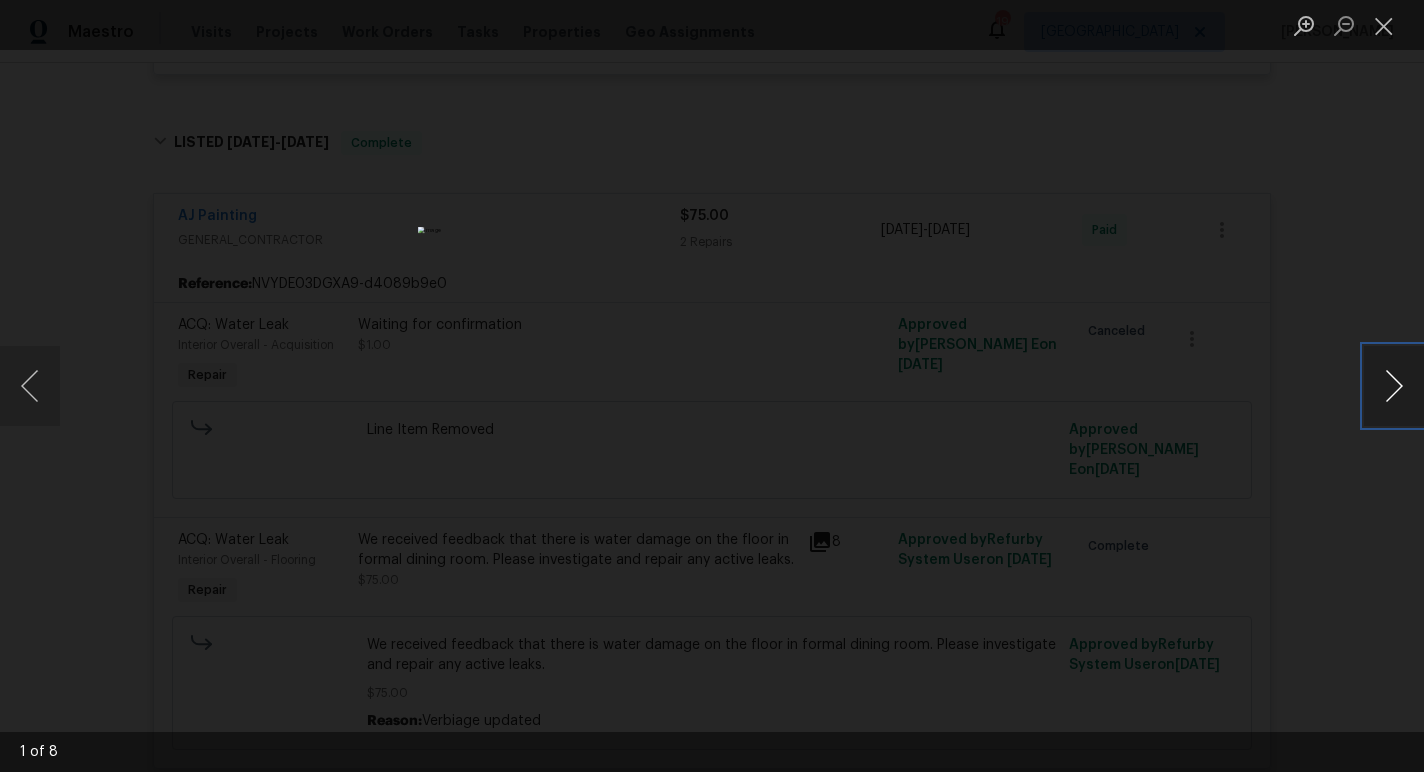 click at bounding box center [1394, 386] 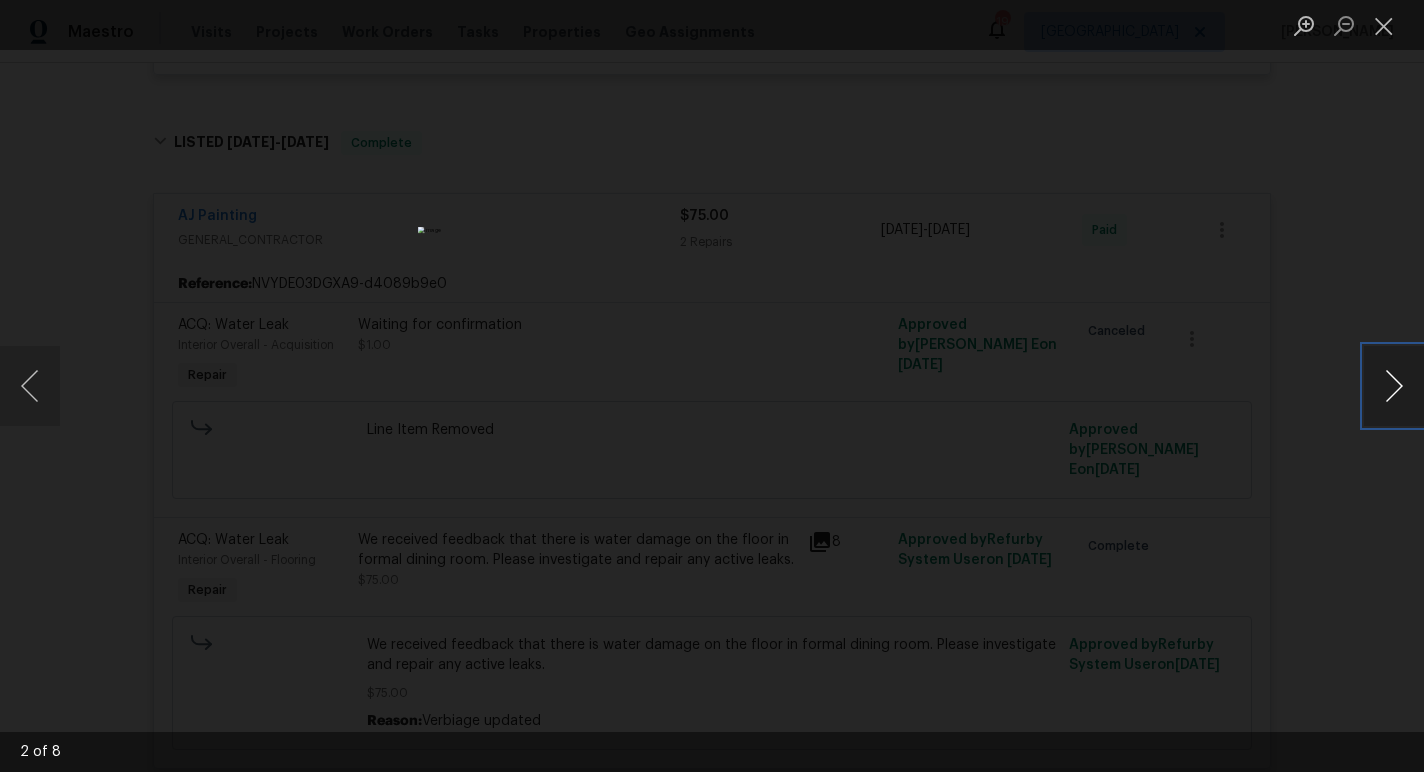 click at bounding box center [1394, 386] 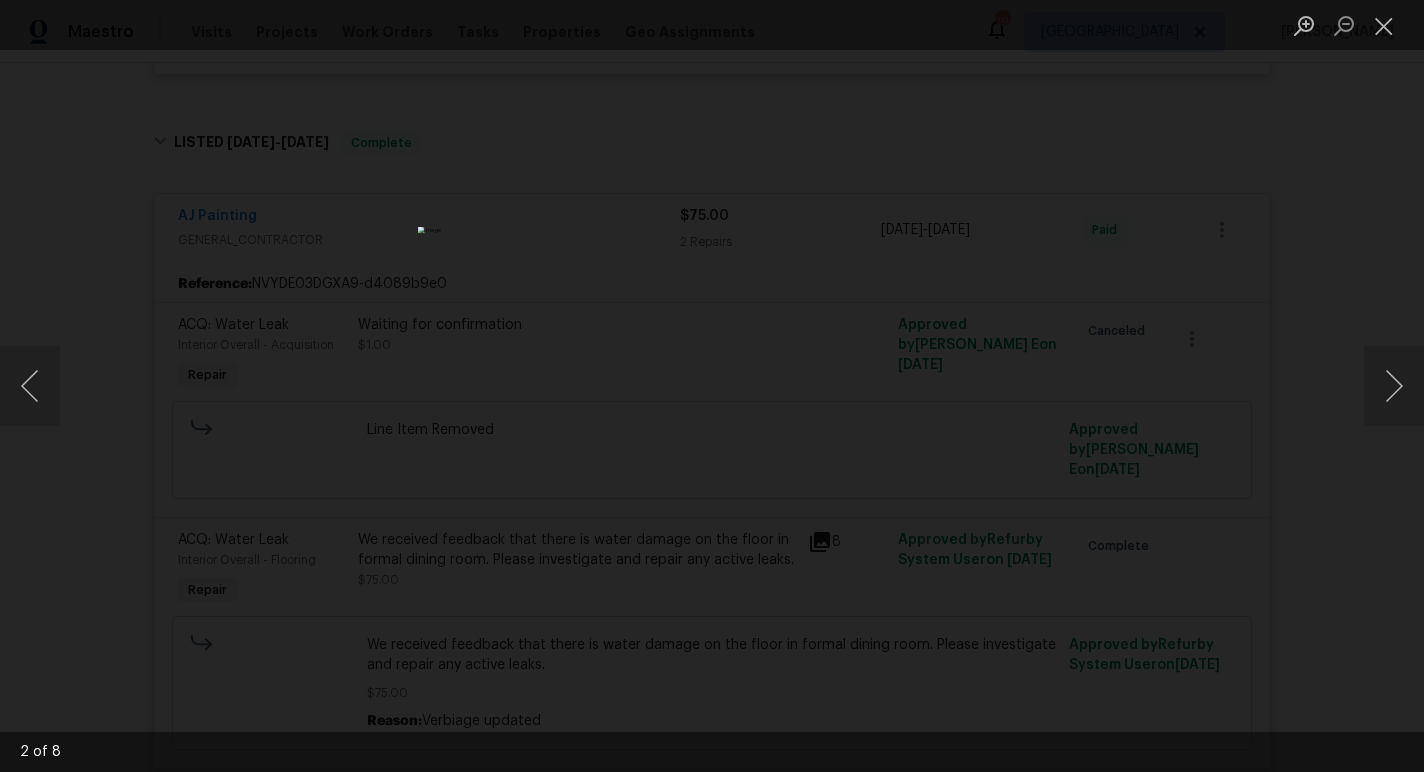 click at bounding box center [712, 386] 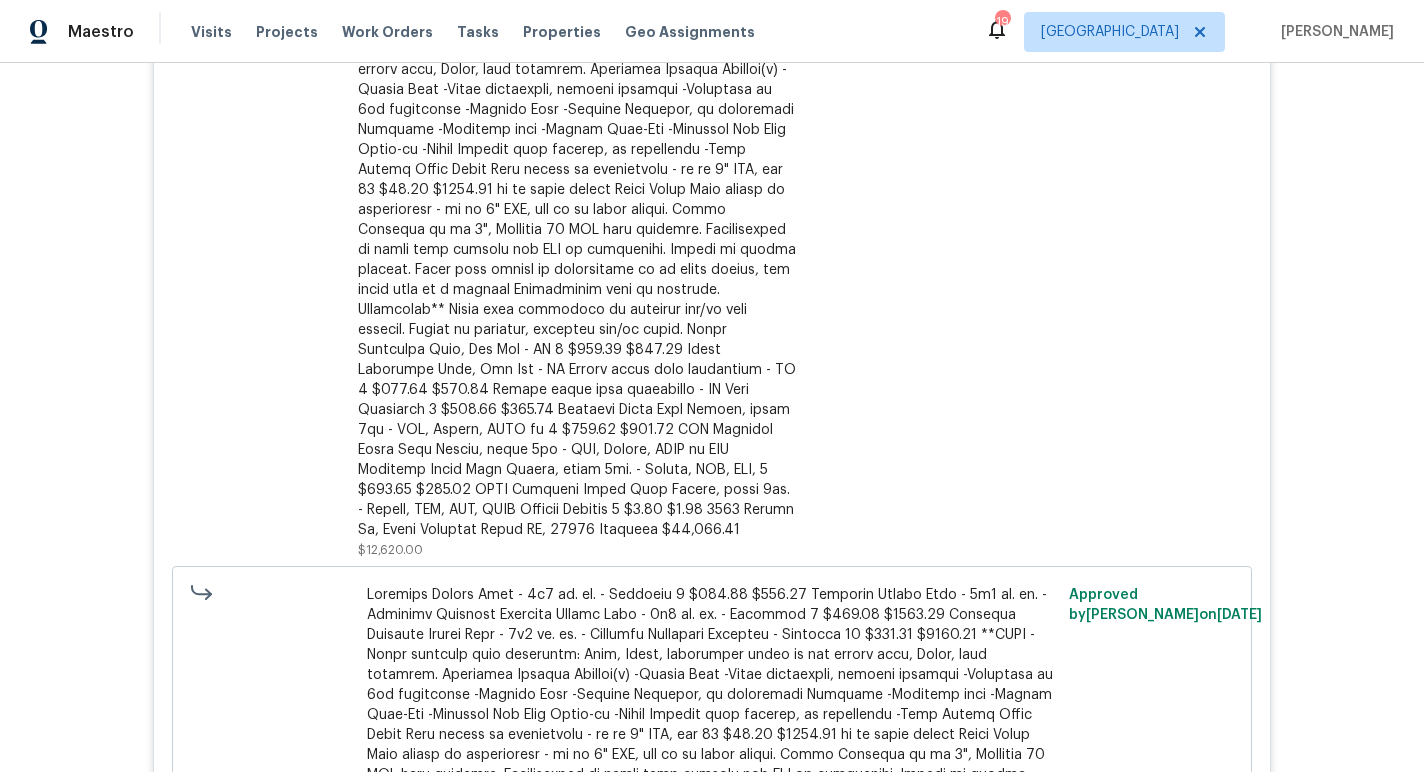 scroll, scrollTop: 11180, scrollLeft: 0, axis: vertical 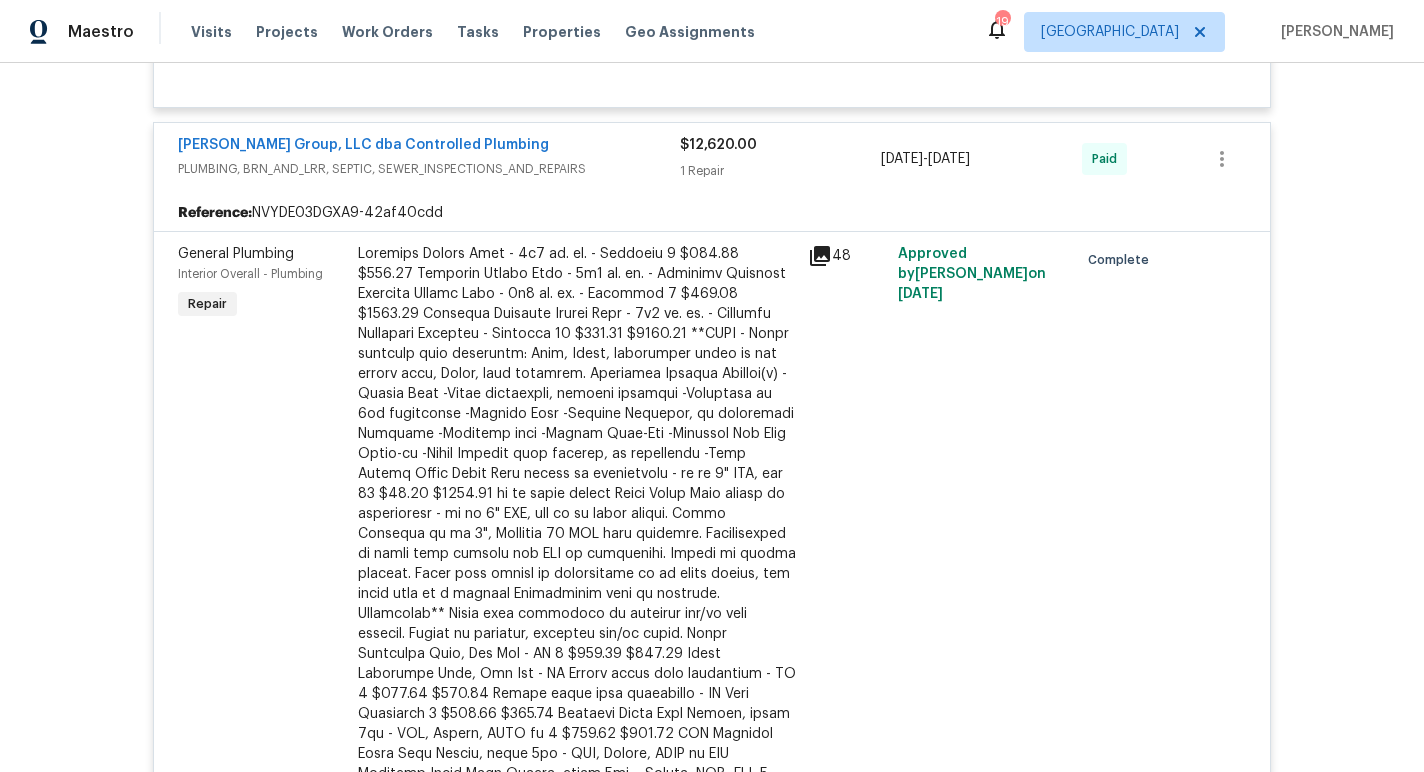 click 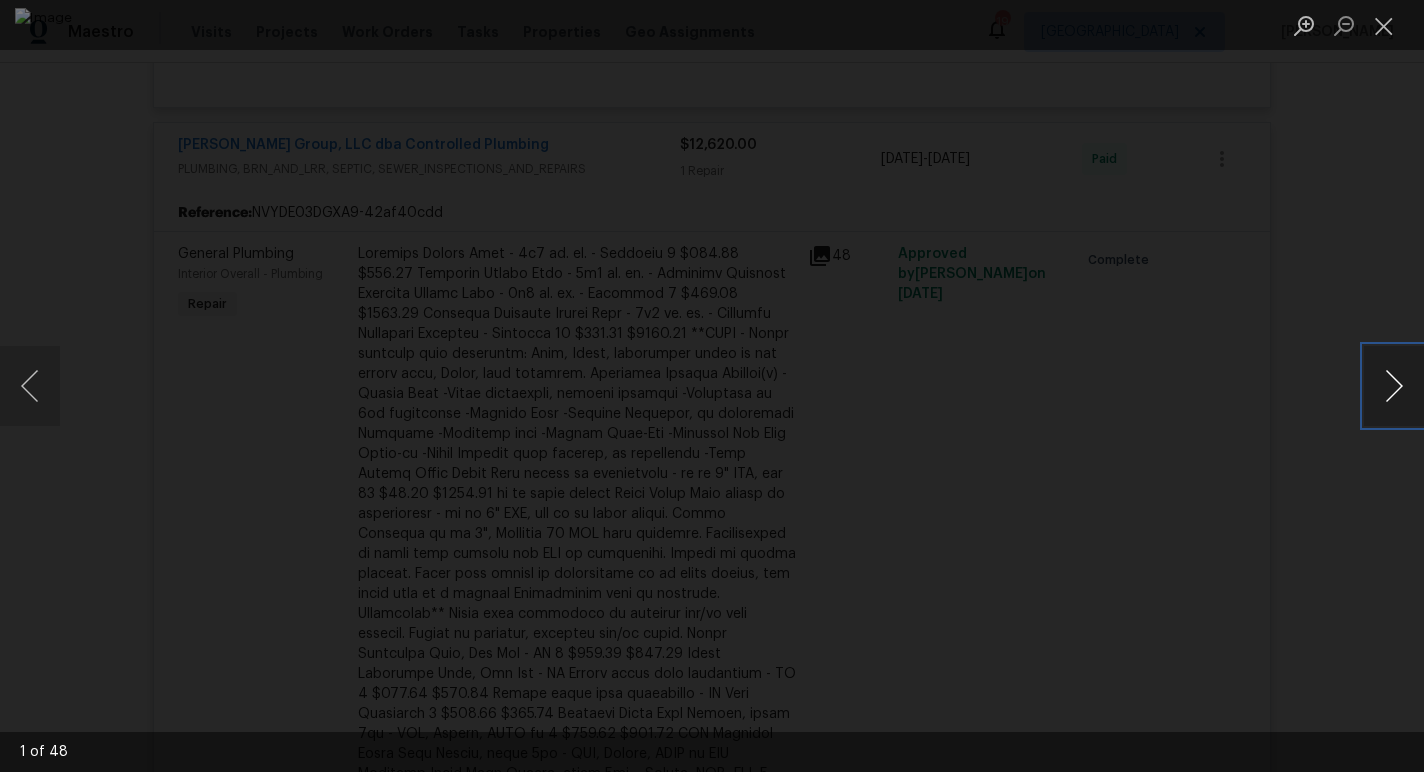 click at bounding box center [1394, 386] 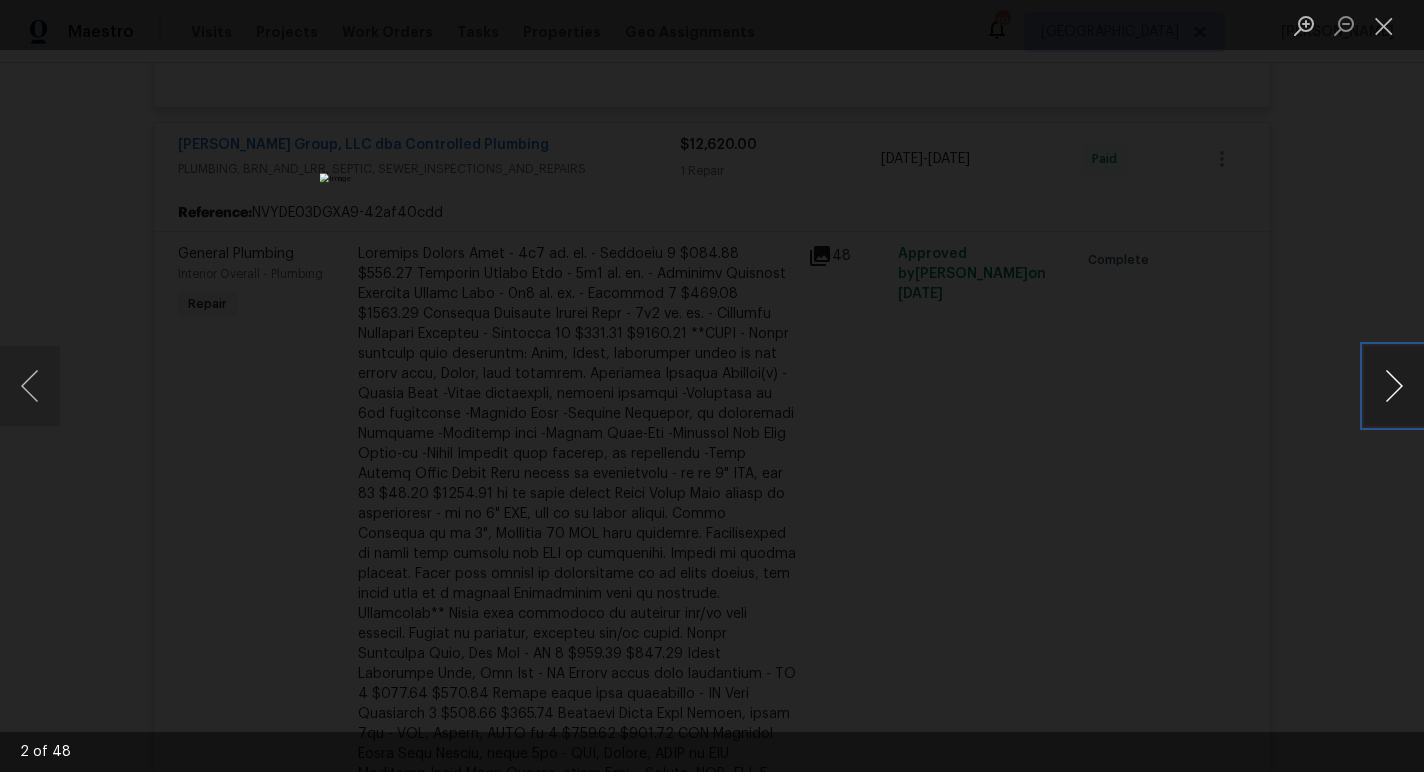 click at bounding box center [1394, 386] 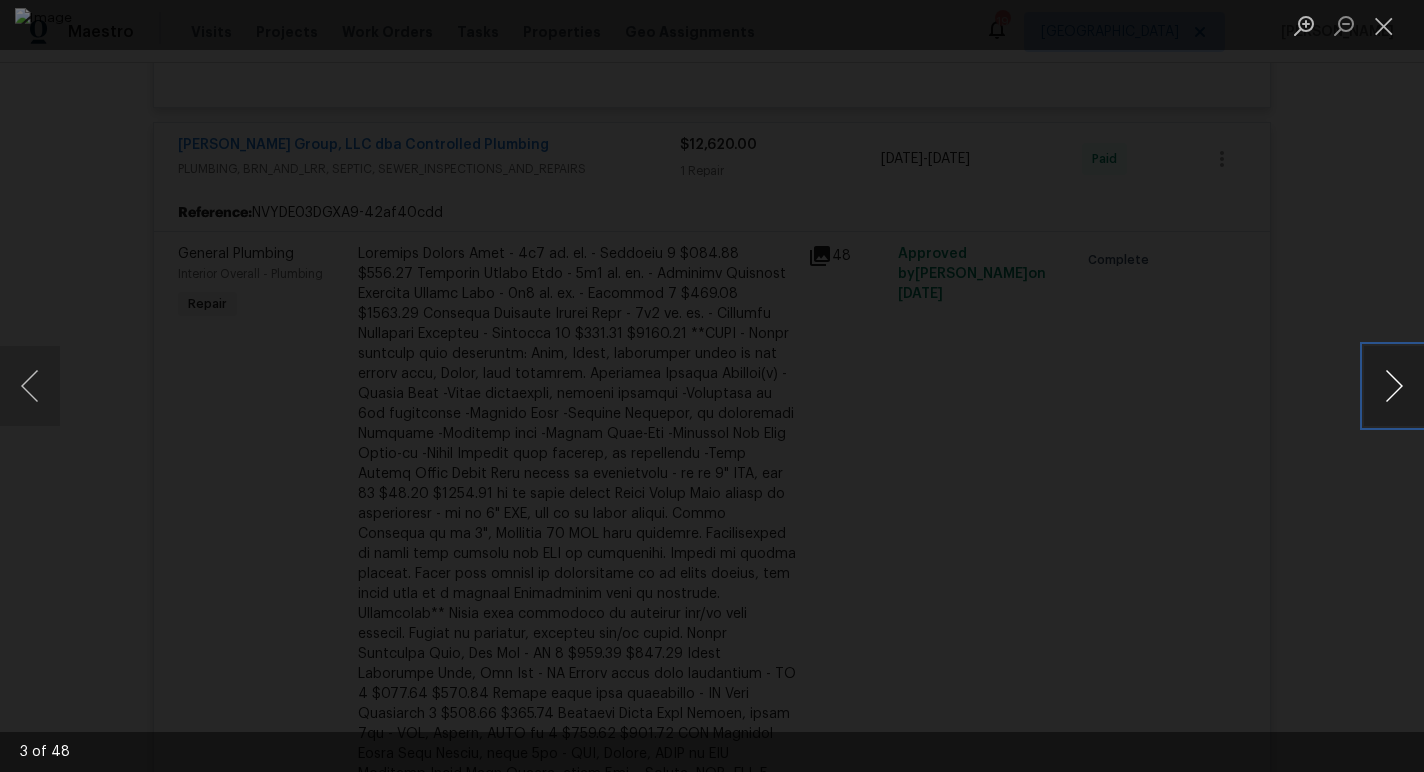click at bounding box center [1394, 386] 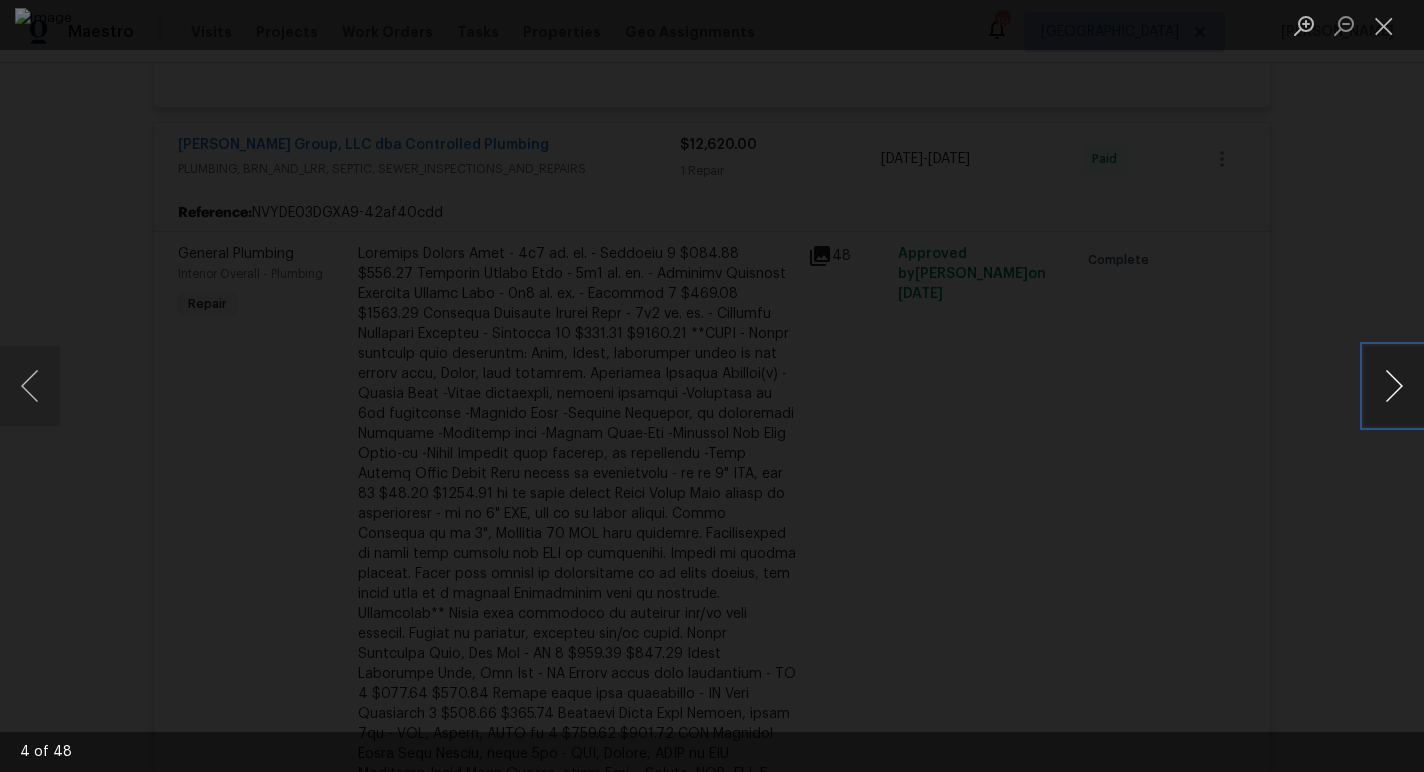click at bounding box center (1394, 386) 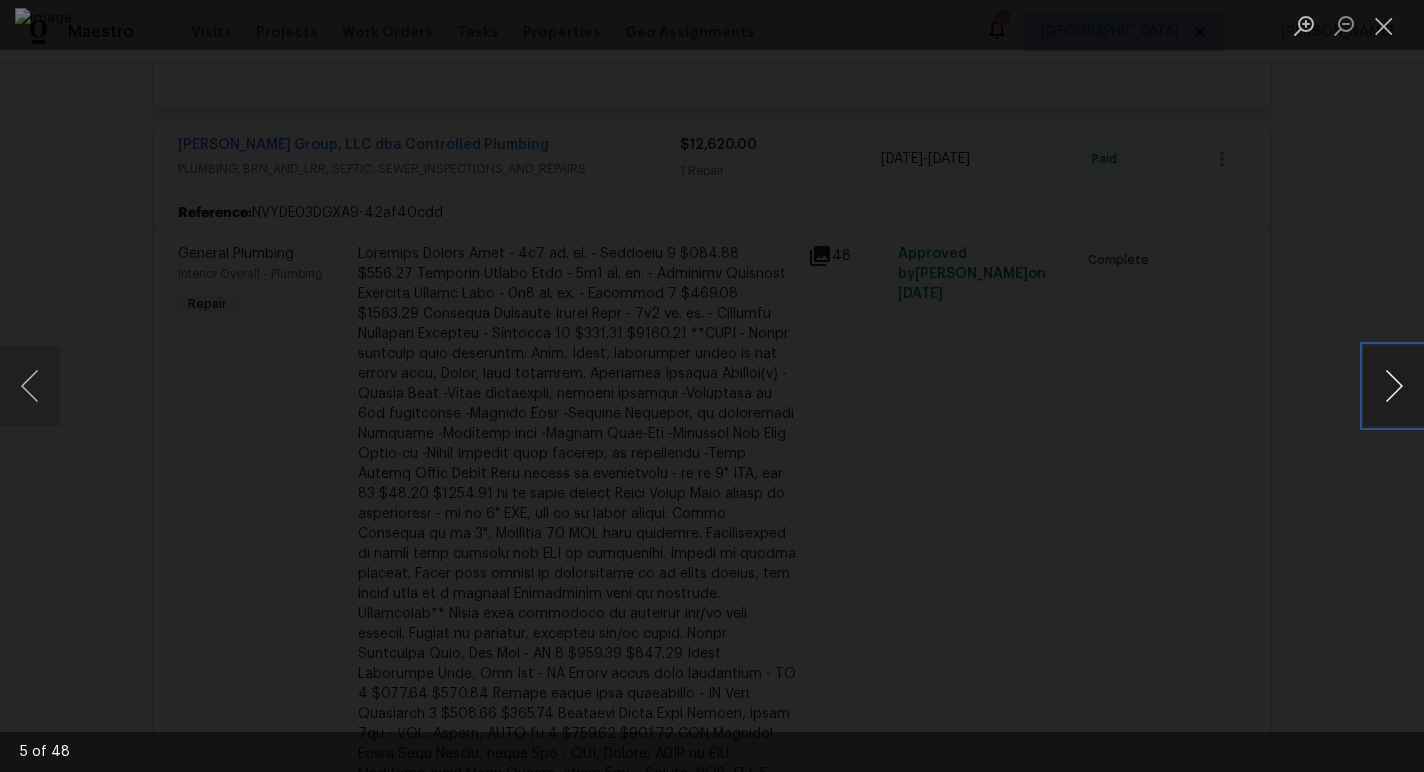 click at bounding box center [1394, 386] 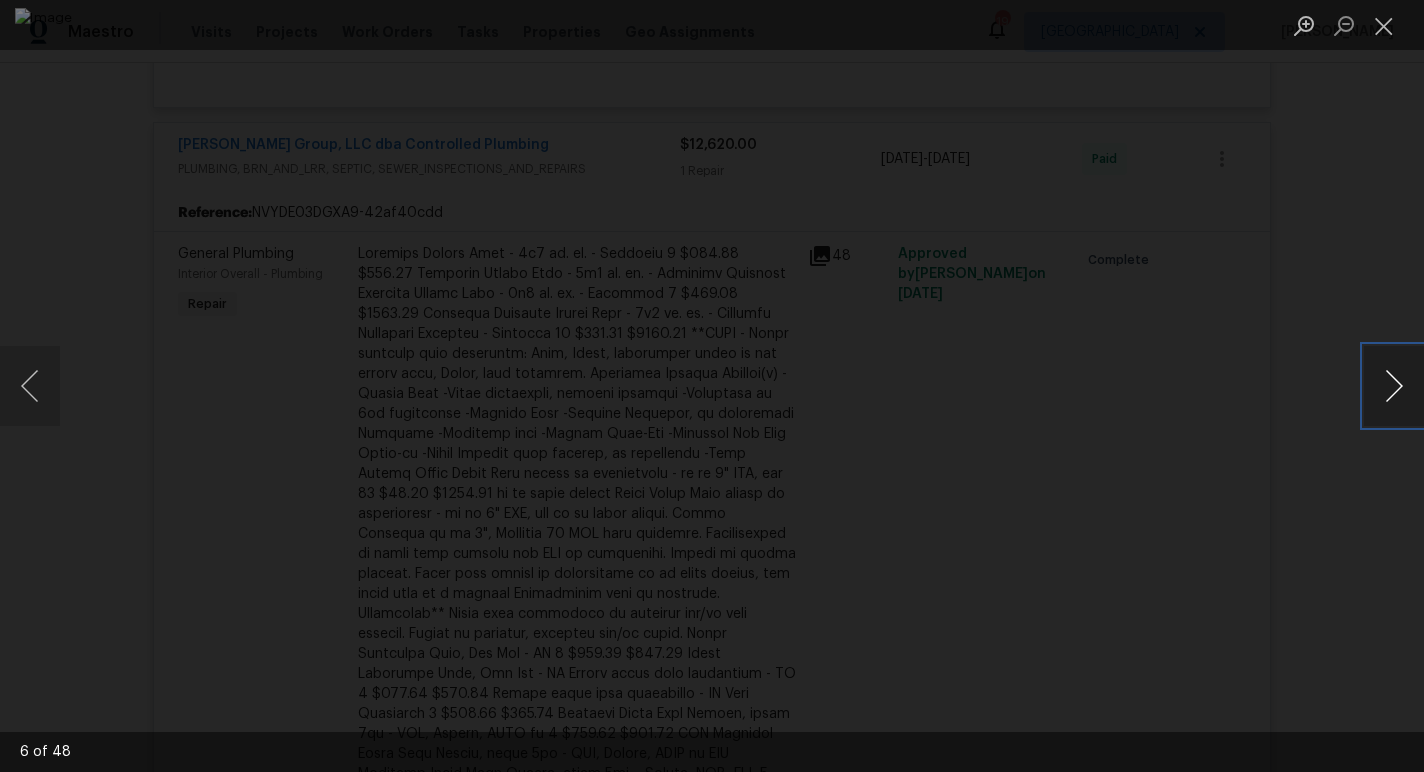 click at bounding box center [1394, 386] 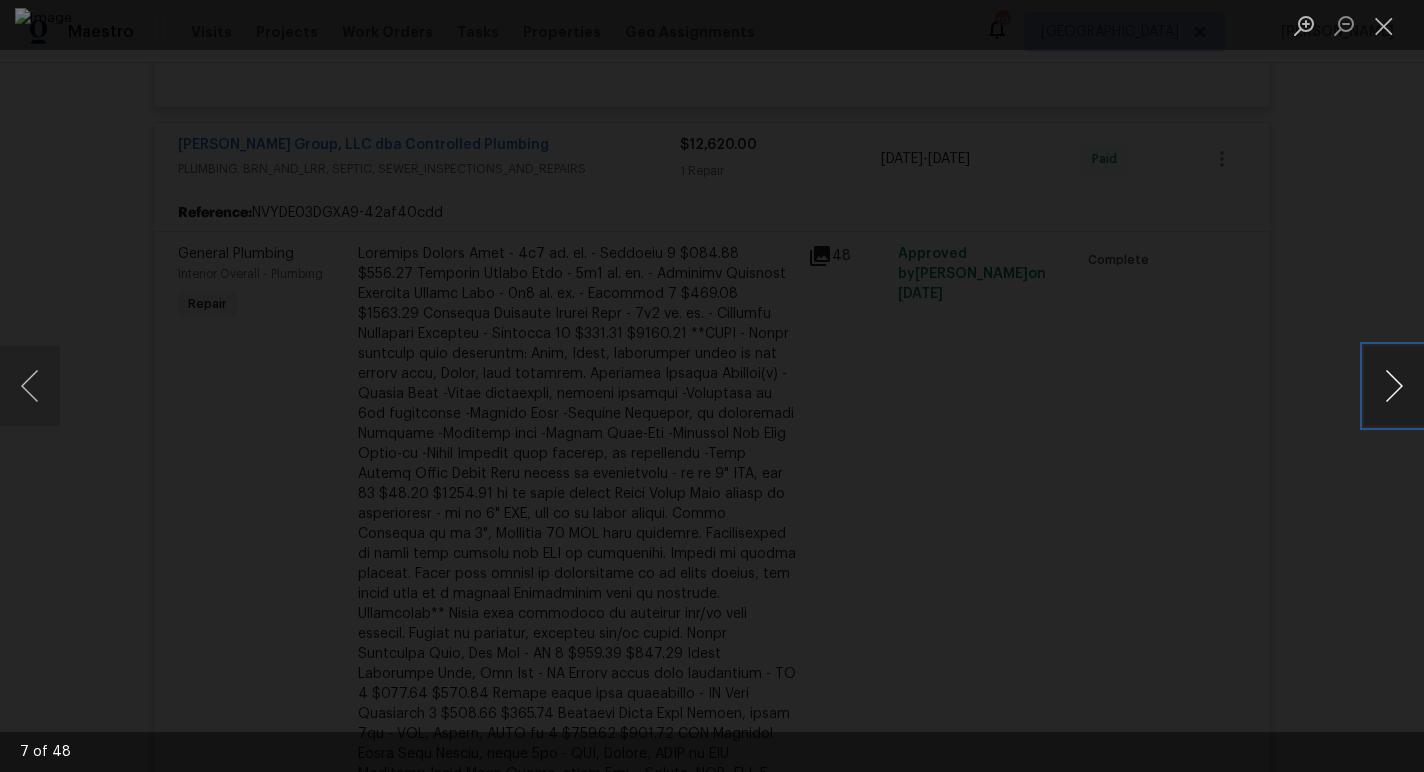 click at bounding box center (1394, 386) 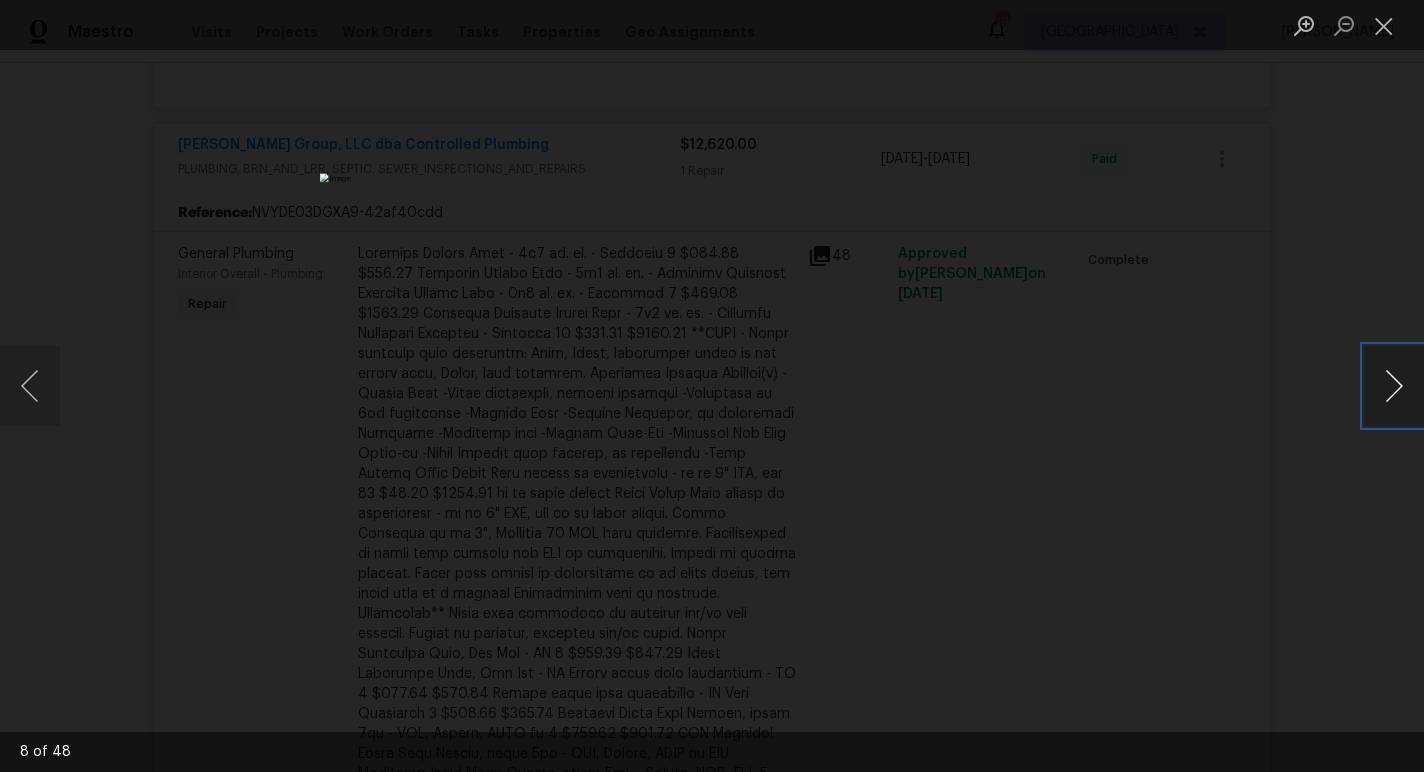 click at bounding box center [1394, 386] 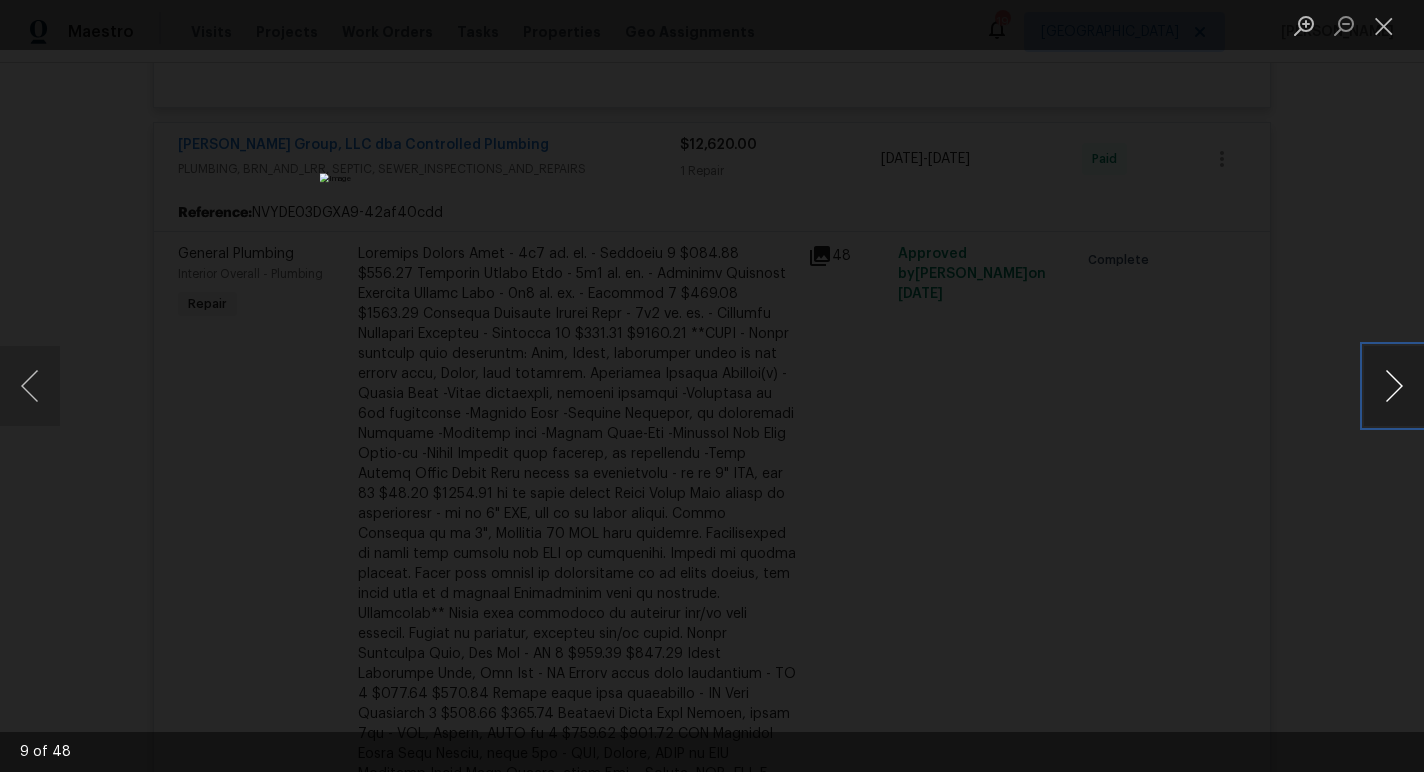 click at bounding box center [1394, 386] 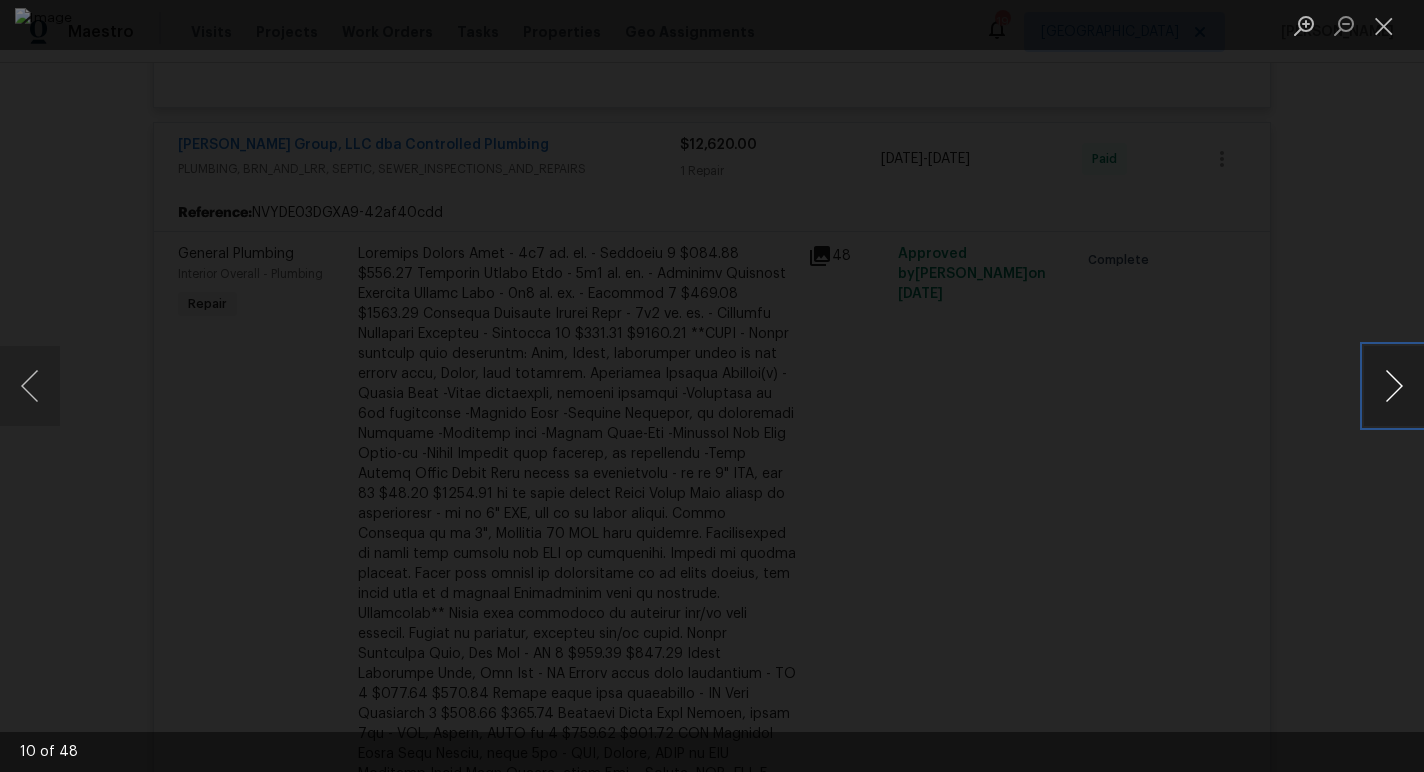 click at bounding box center [1394, 386] 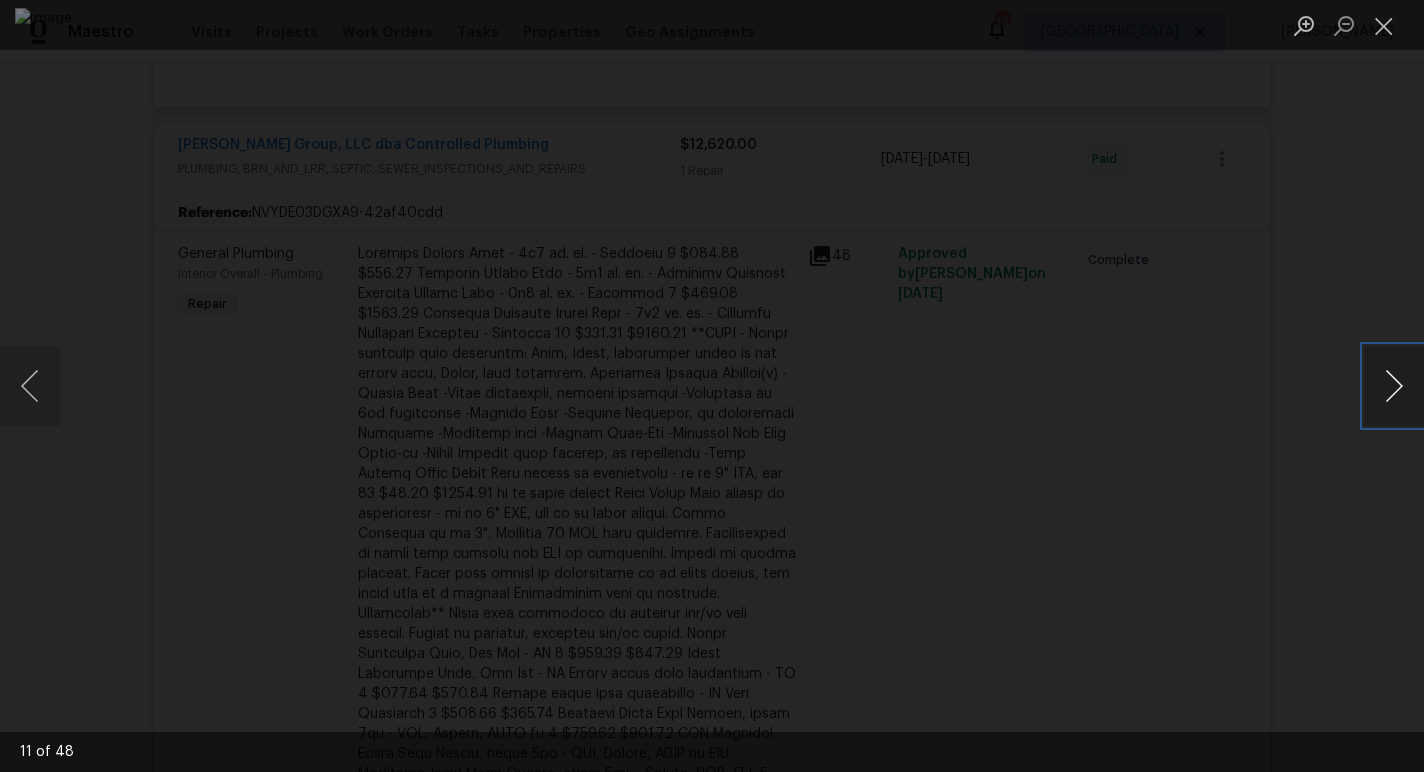 click at bounding box center [1394, 386] 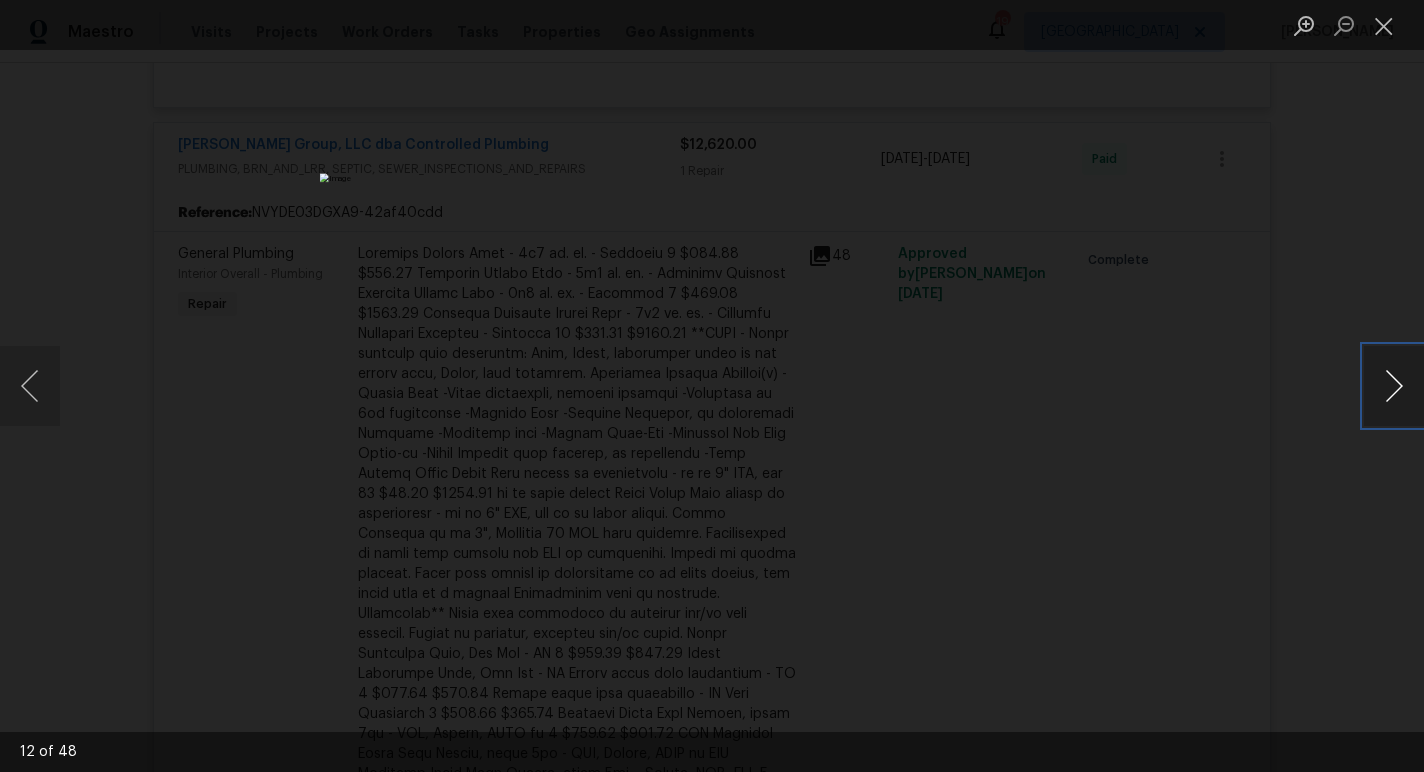 click at bounding box center (1394, 386) 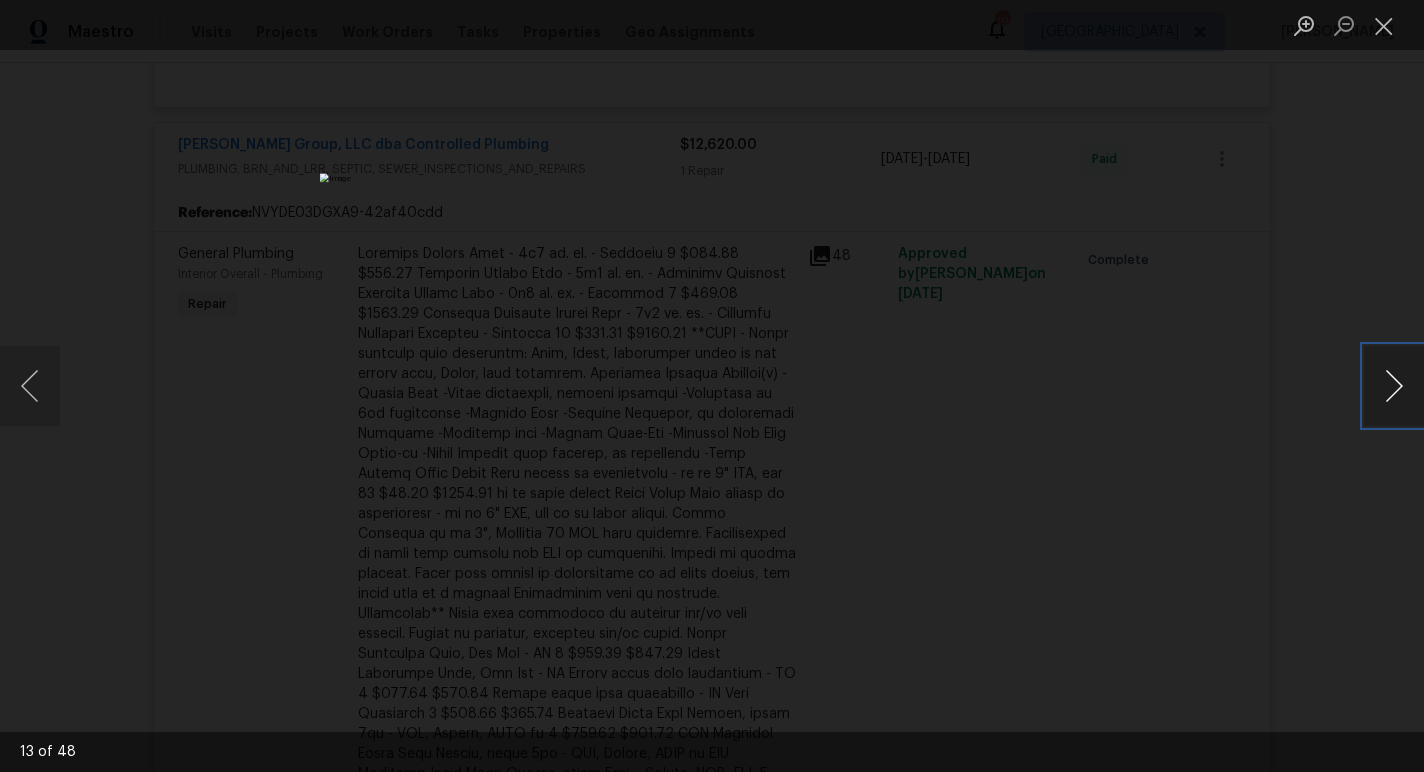click at bounding box center (1394, 386) 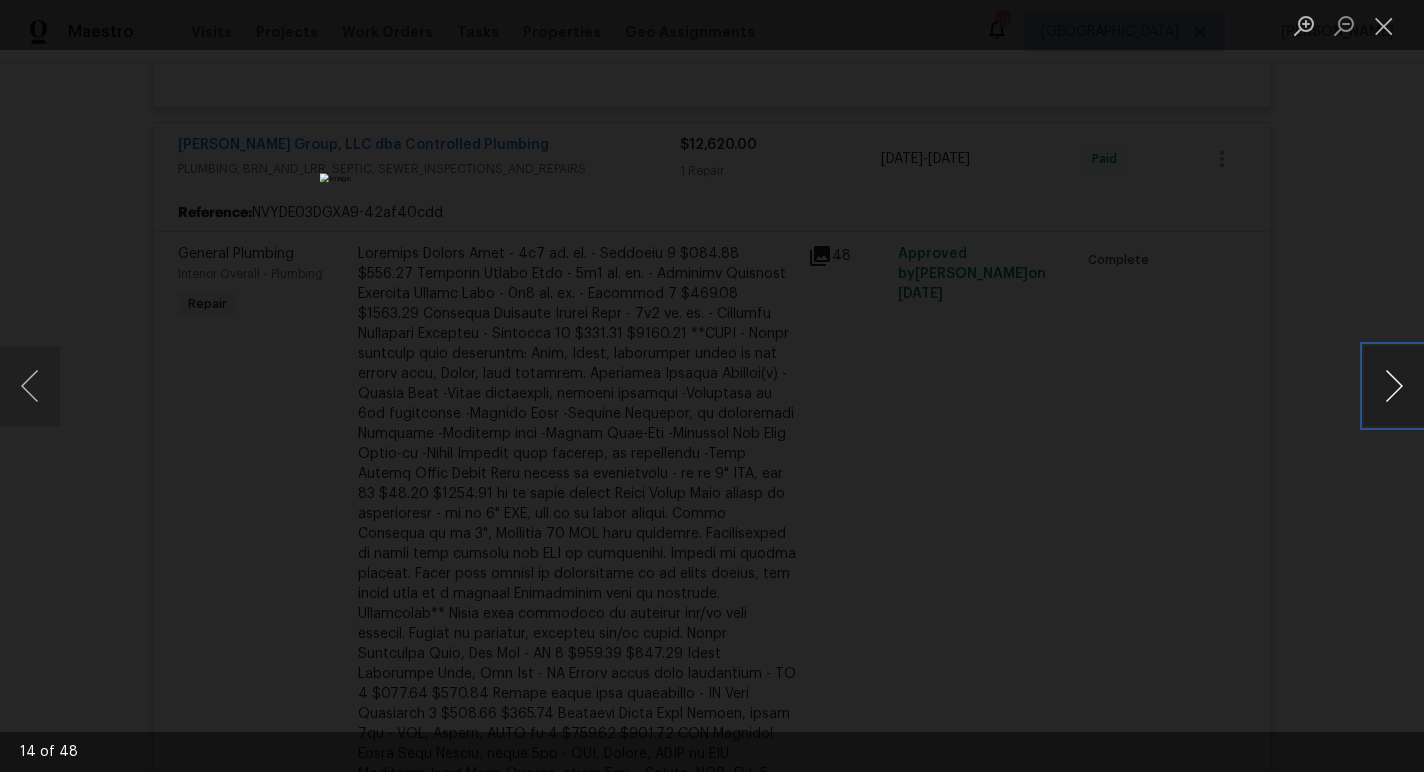 click at bounding box center (1394, 386) 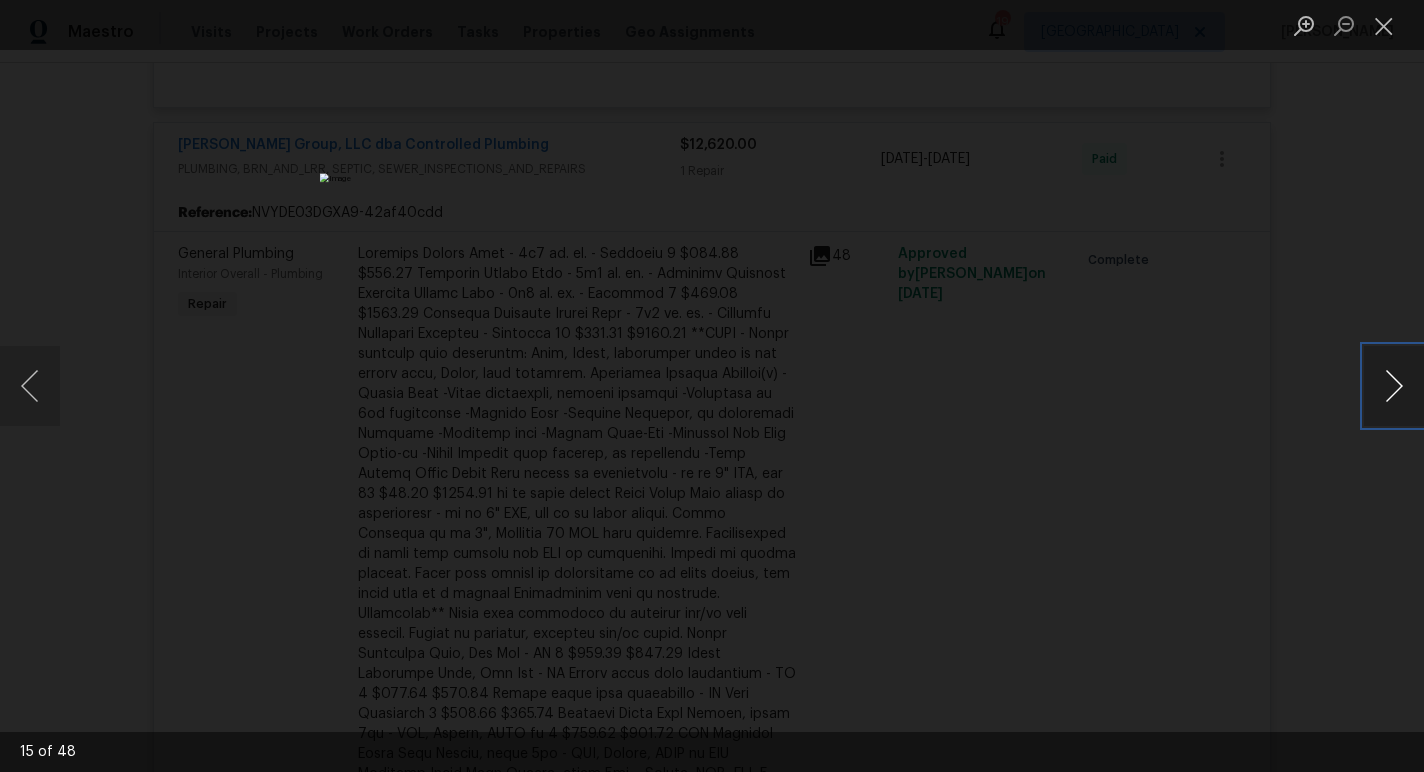 click at bounding box center (1394, 386) 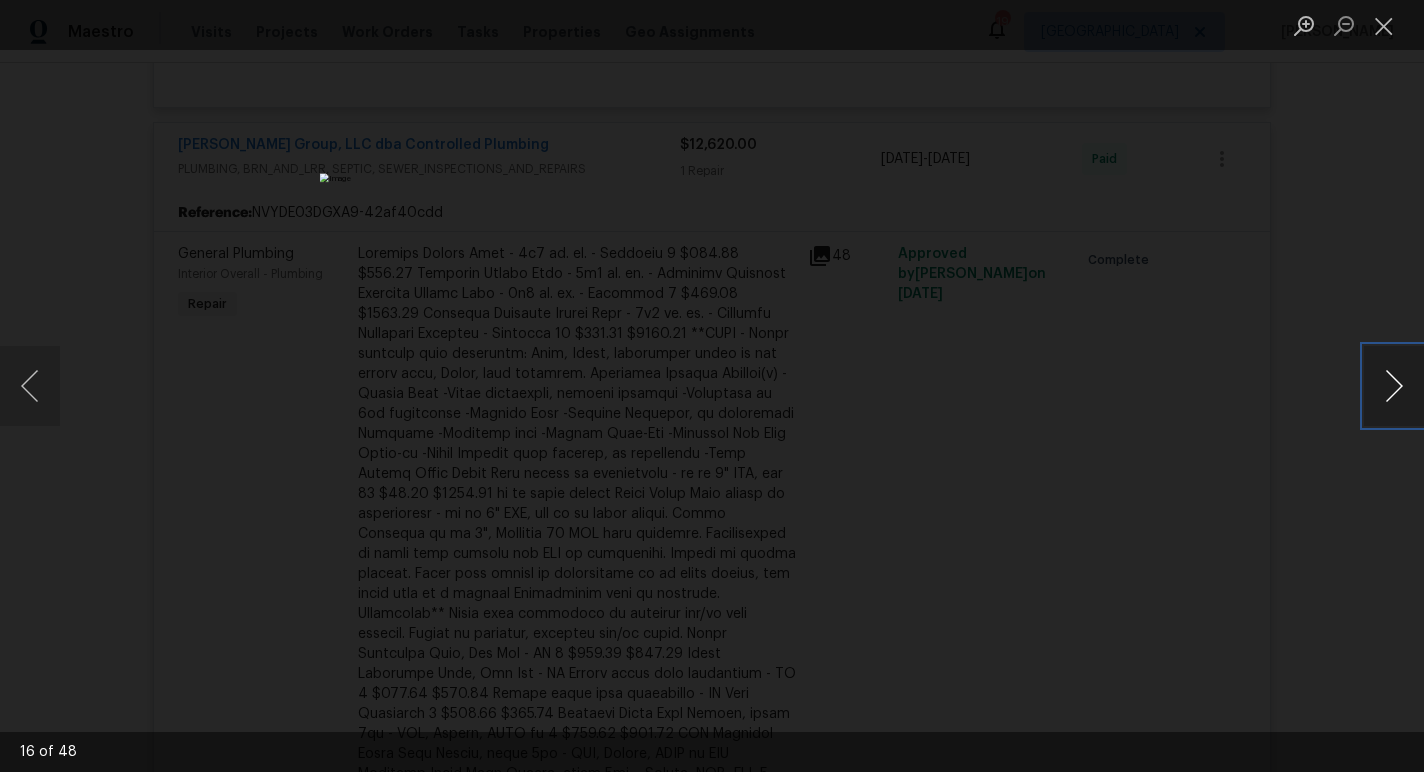 click at bounding box center [1394, 386] 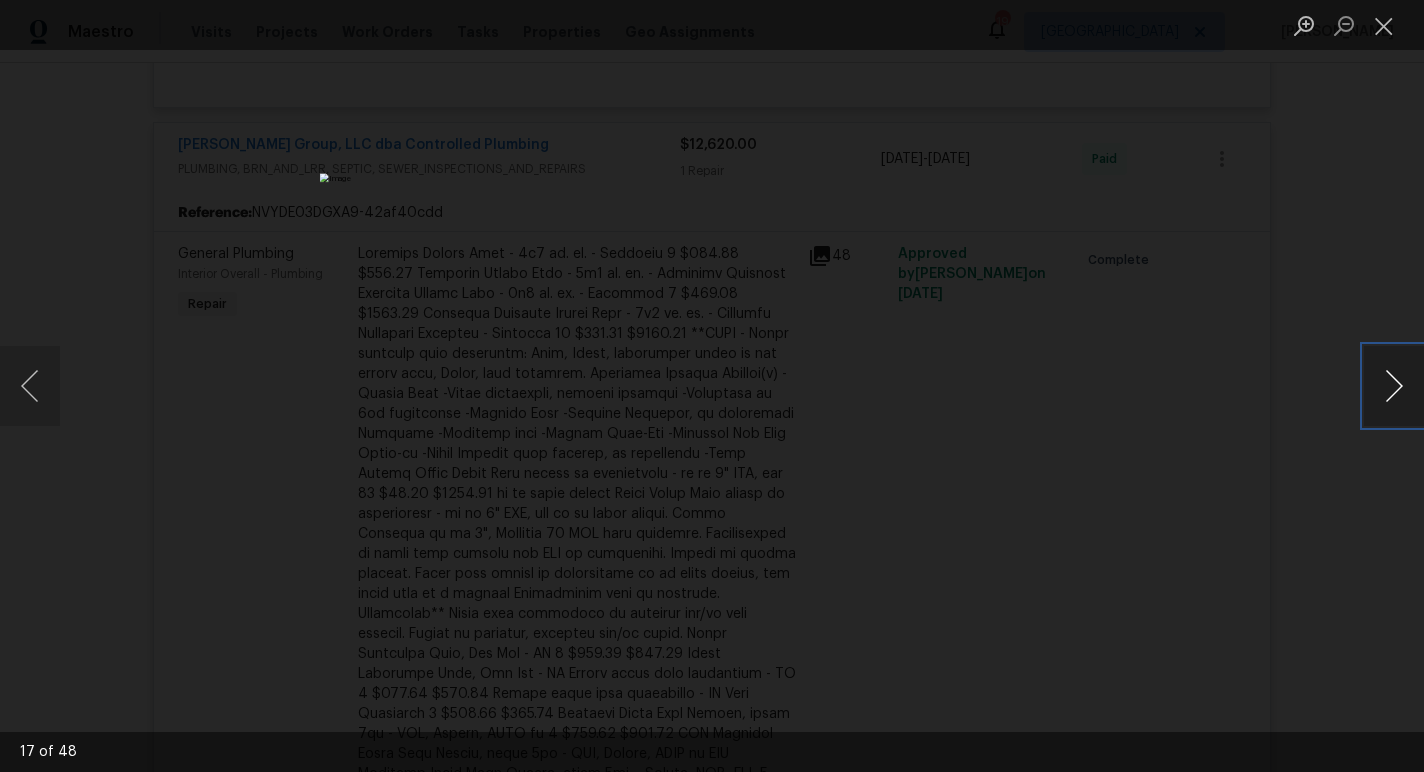 click at bounding box center (1394, 386) 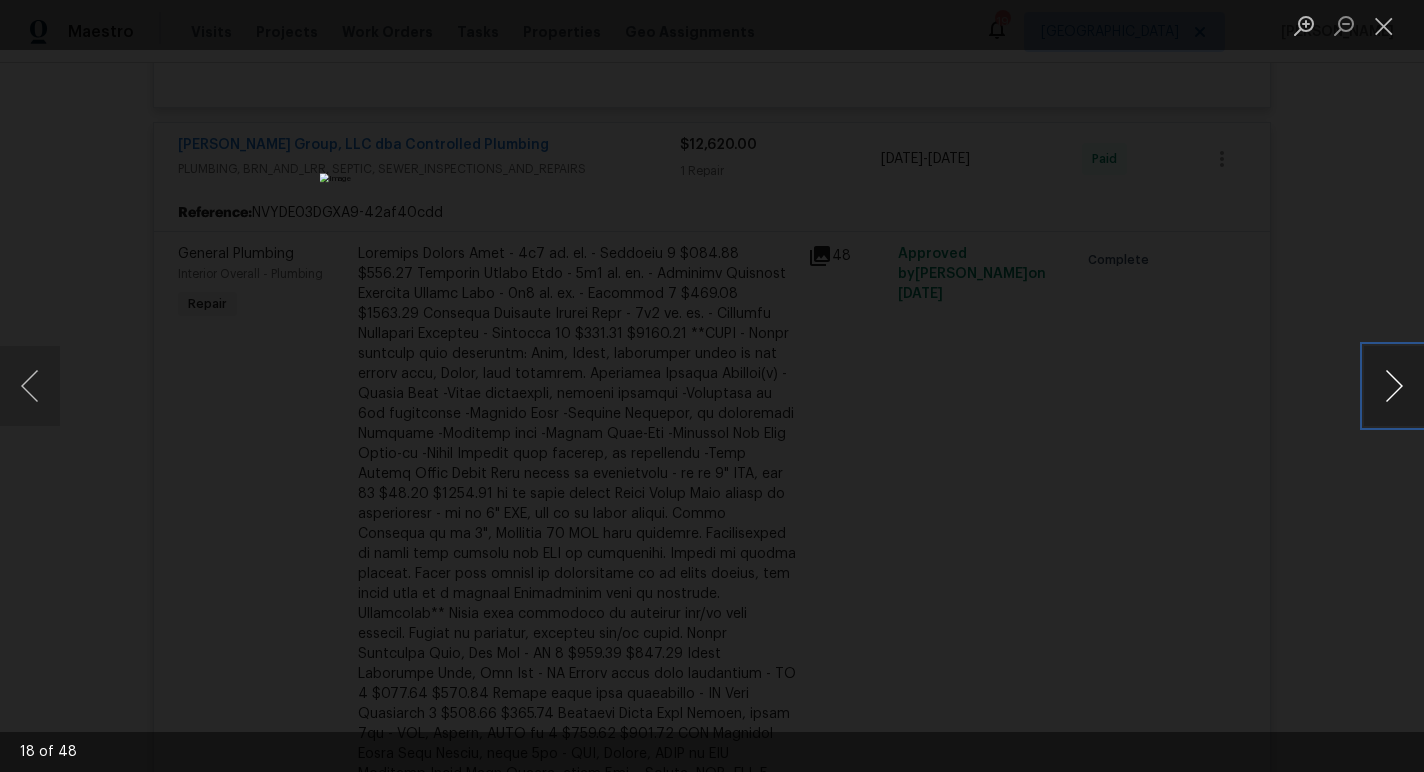 click at bounding box center (1394, 386) 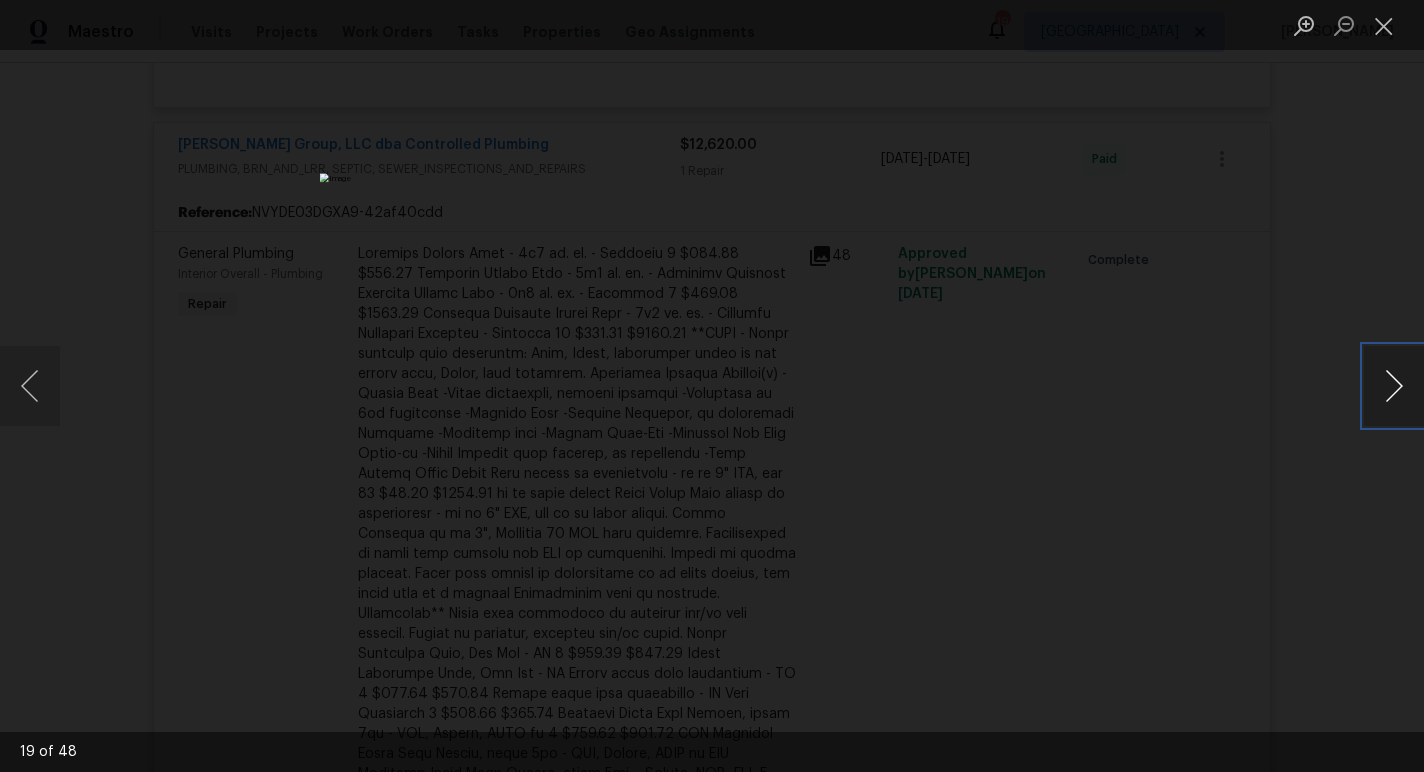 click at bounding box center [1394, 386] 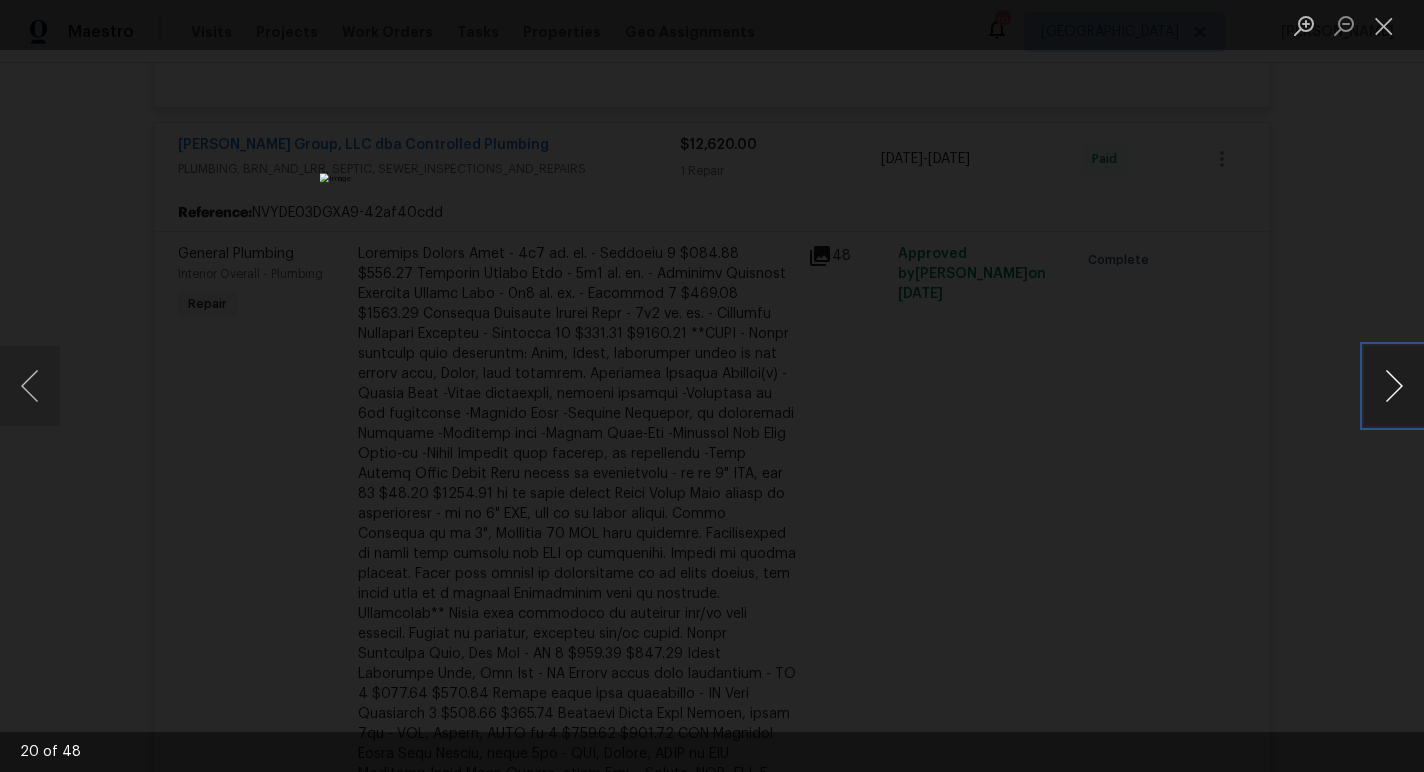 click at bounding box center (1394, 386) 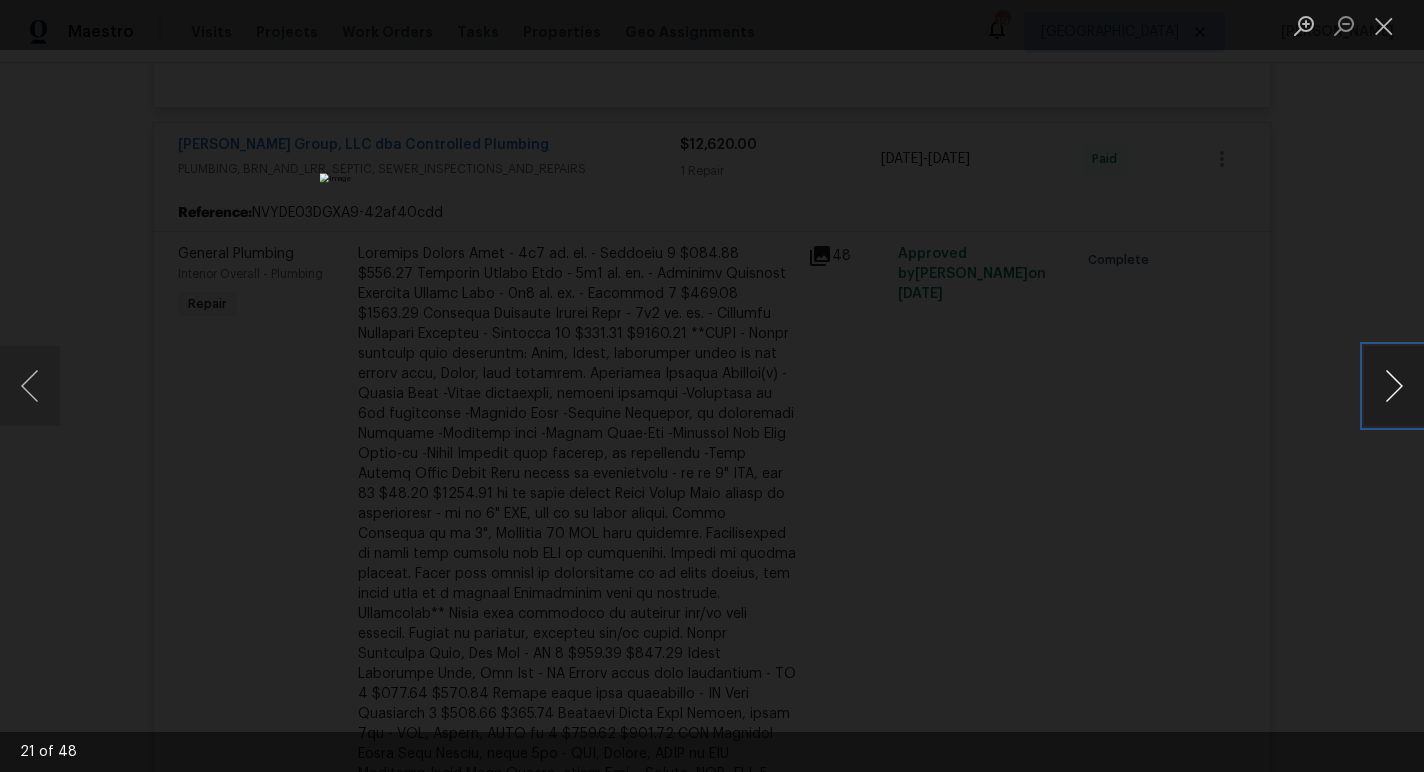 click at bounding box center (1394, 386) 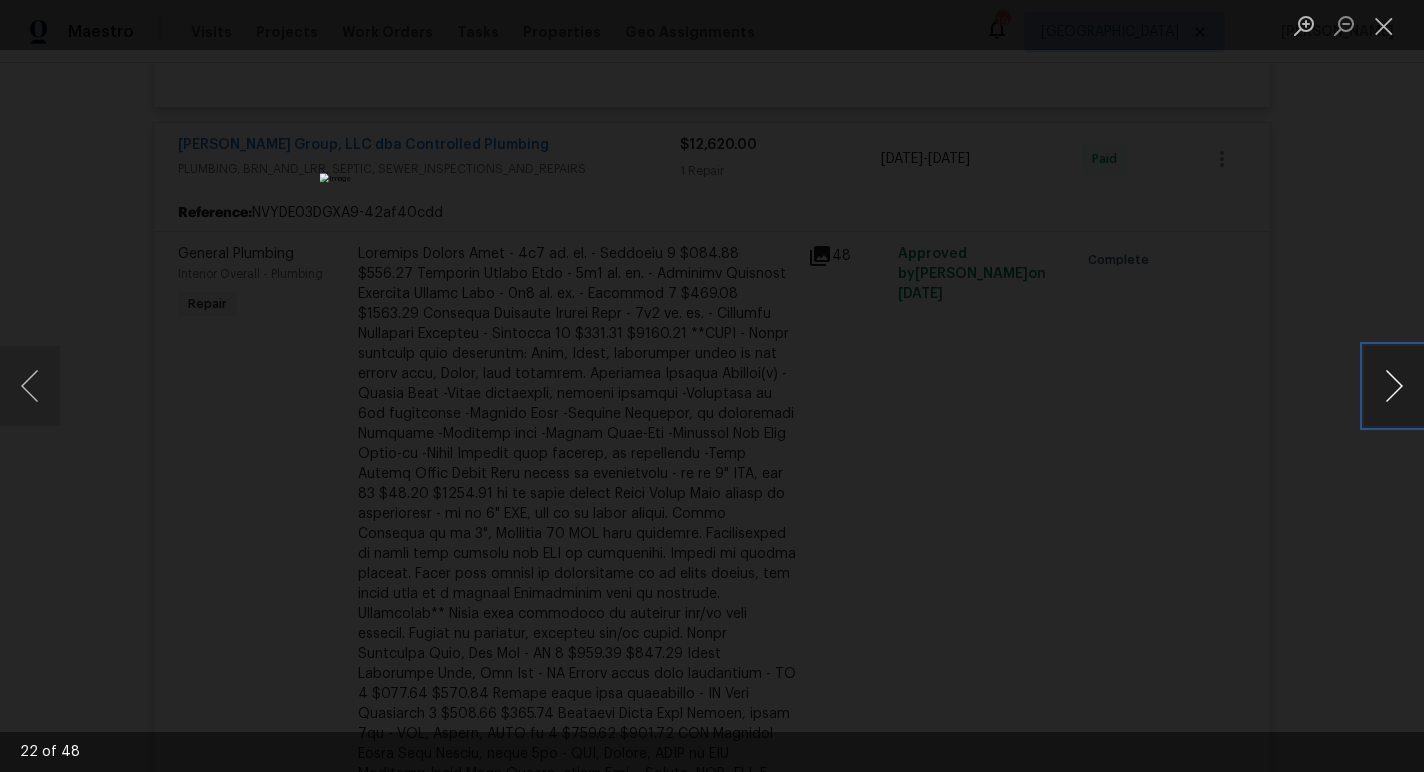 click at bounding box center (1394, 386) 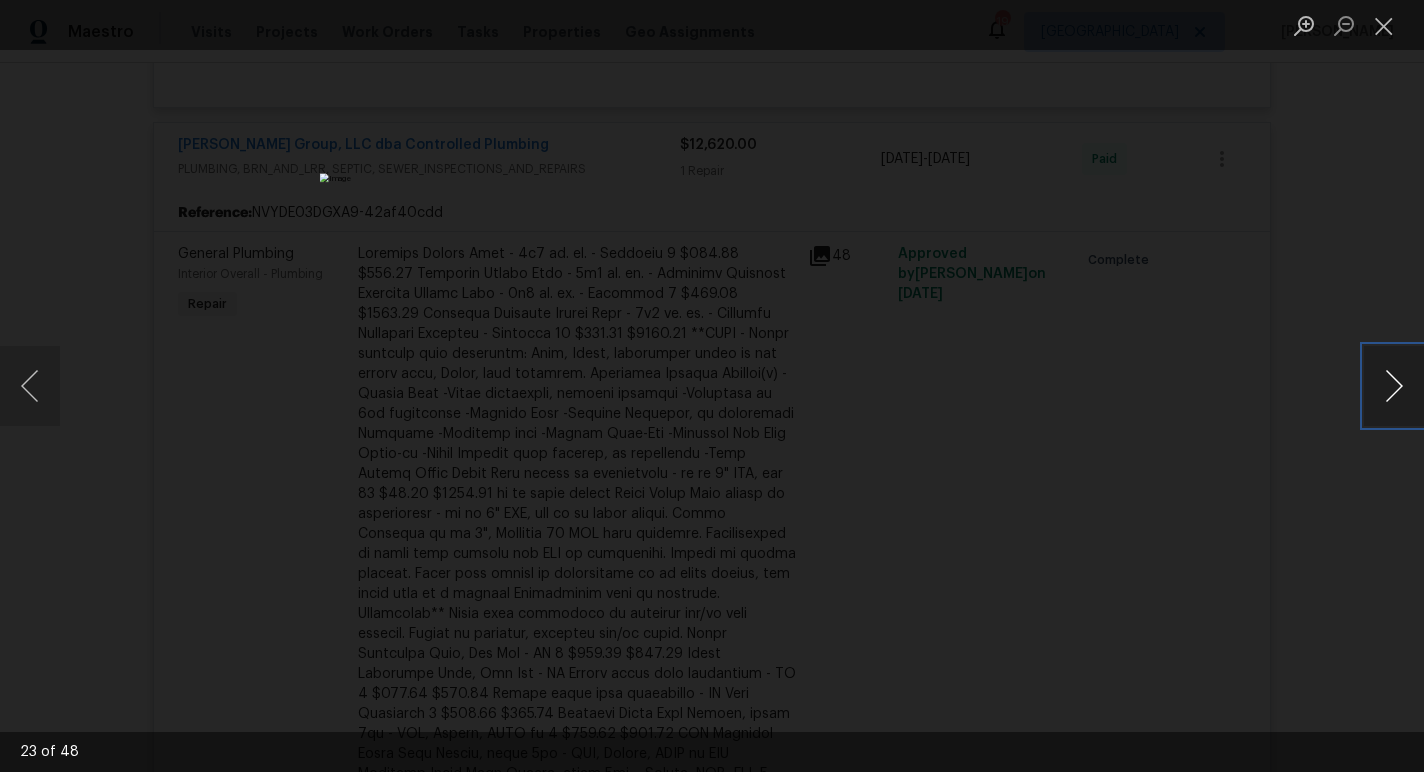 click at bounding box center [1394, 386] 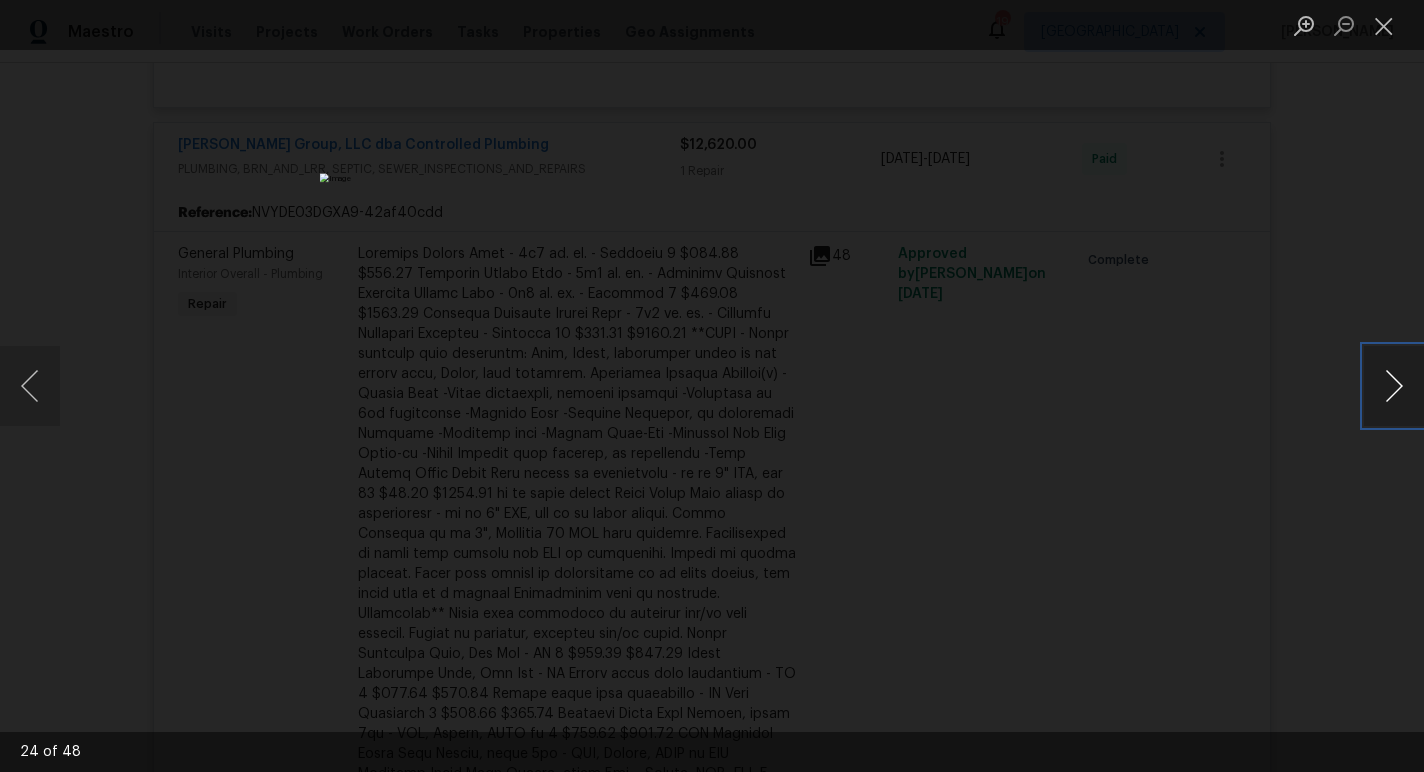 click at bounding box center [1394, 386] 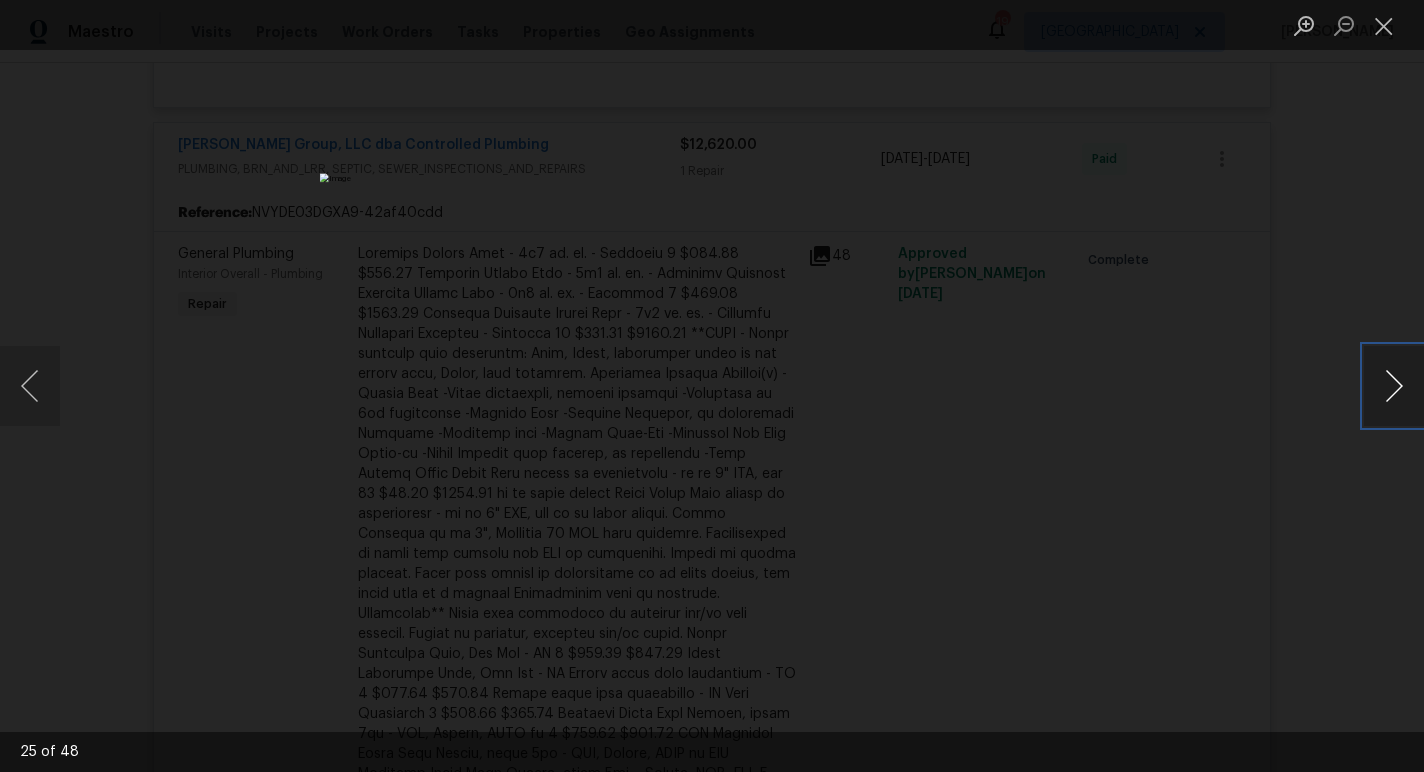 click at bounding box center (1394, 386) 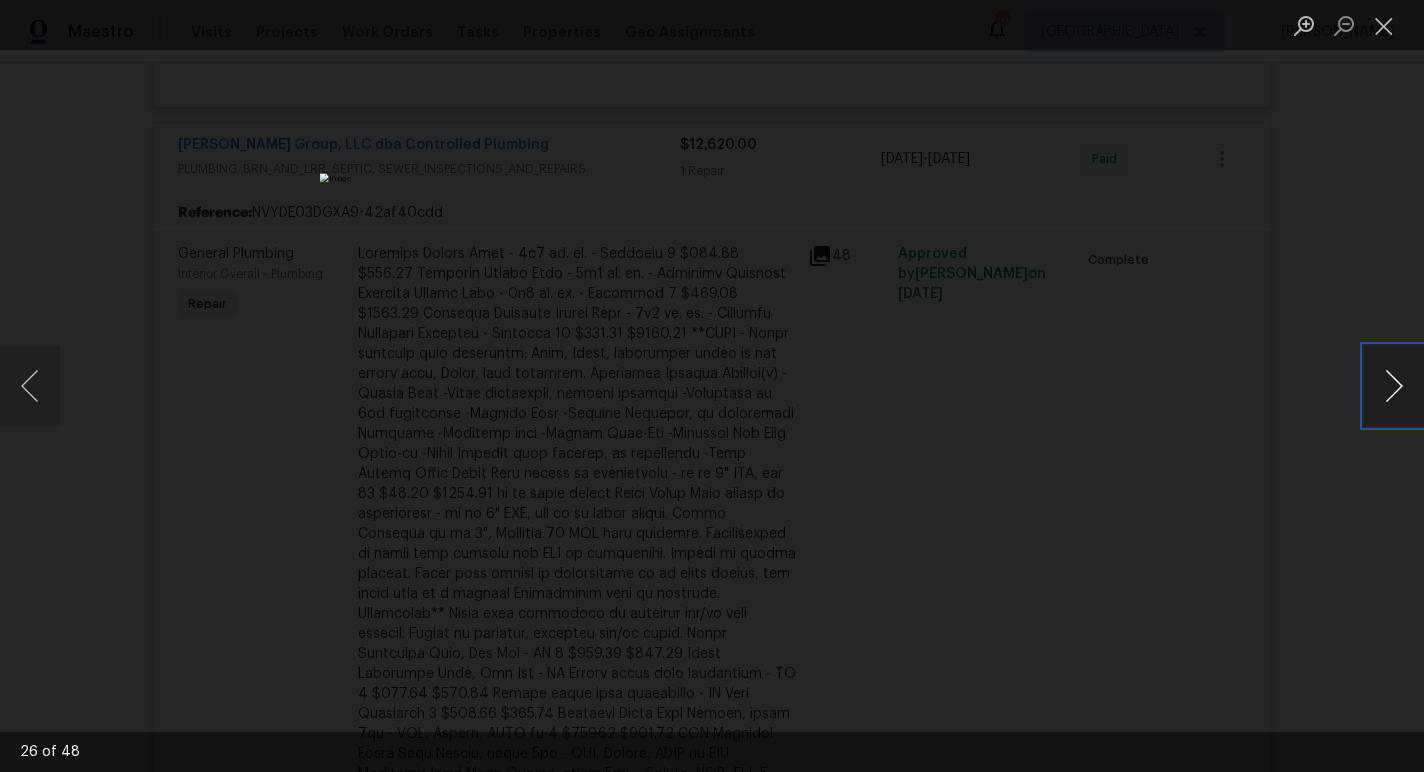 click at bounding box center [1394, 386] 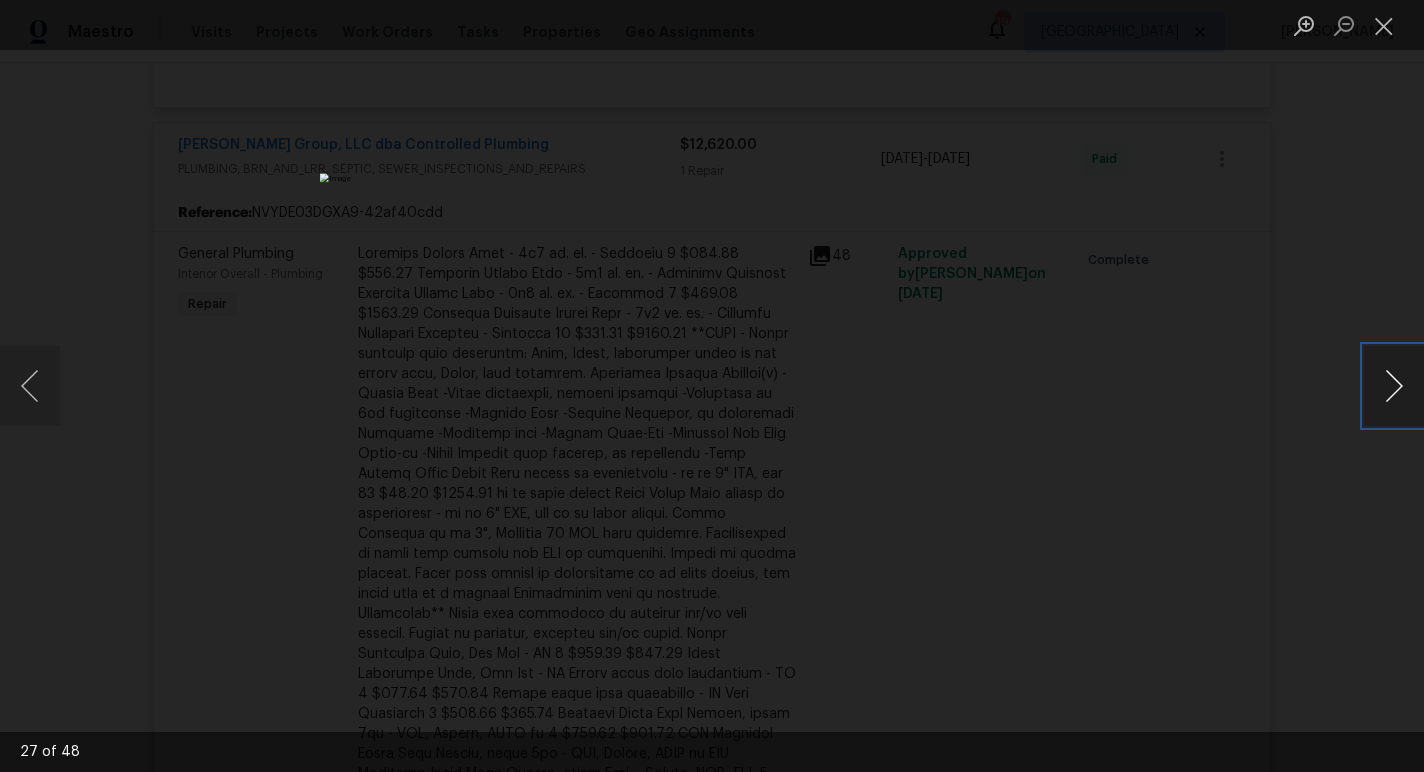 click at bounding box center (1394, 386) 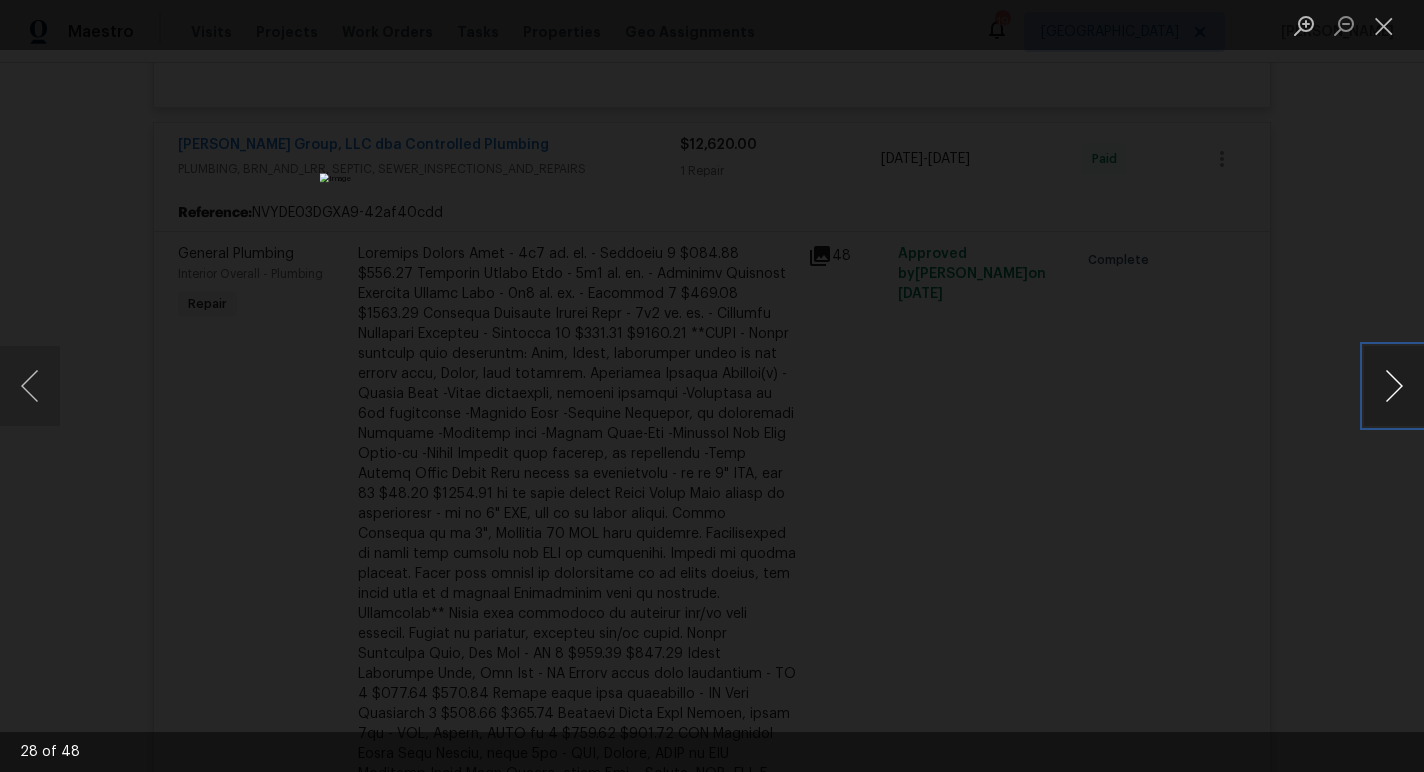 click at bounding box center [1394, 386] 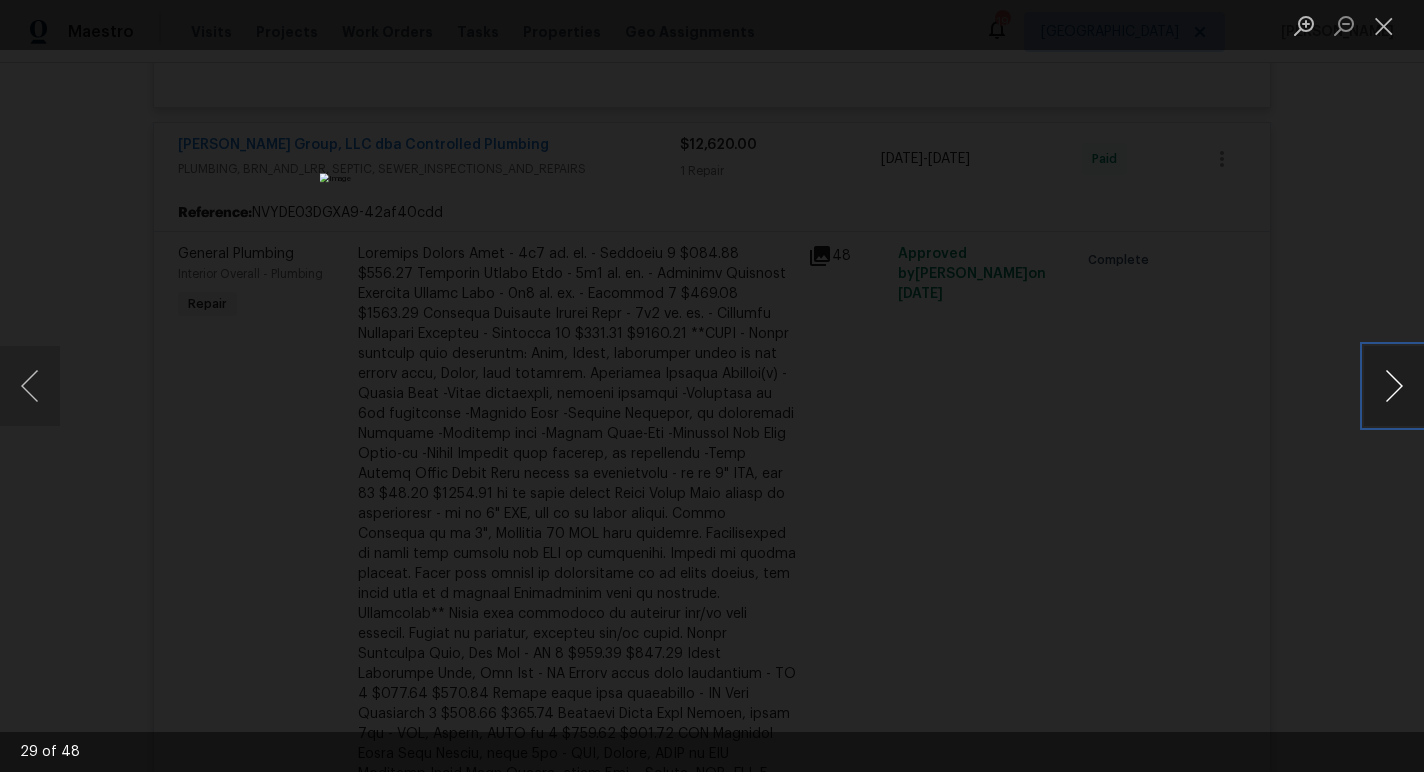 click at bounding box center (1394, 386) 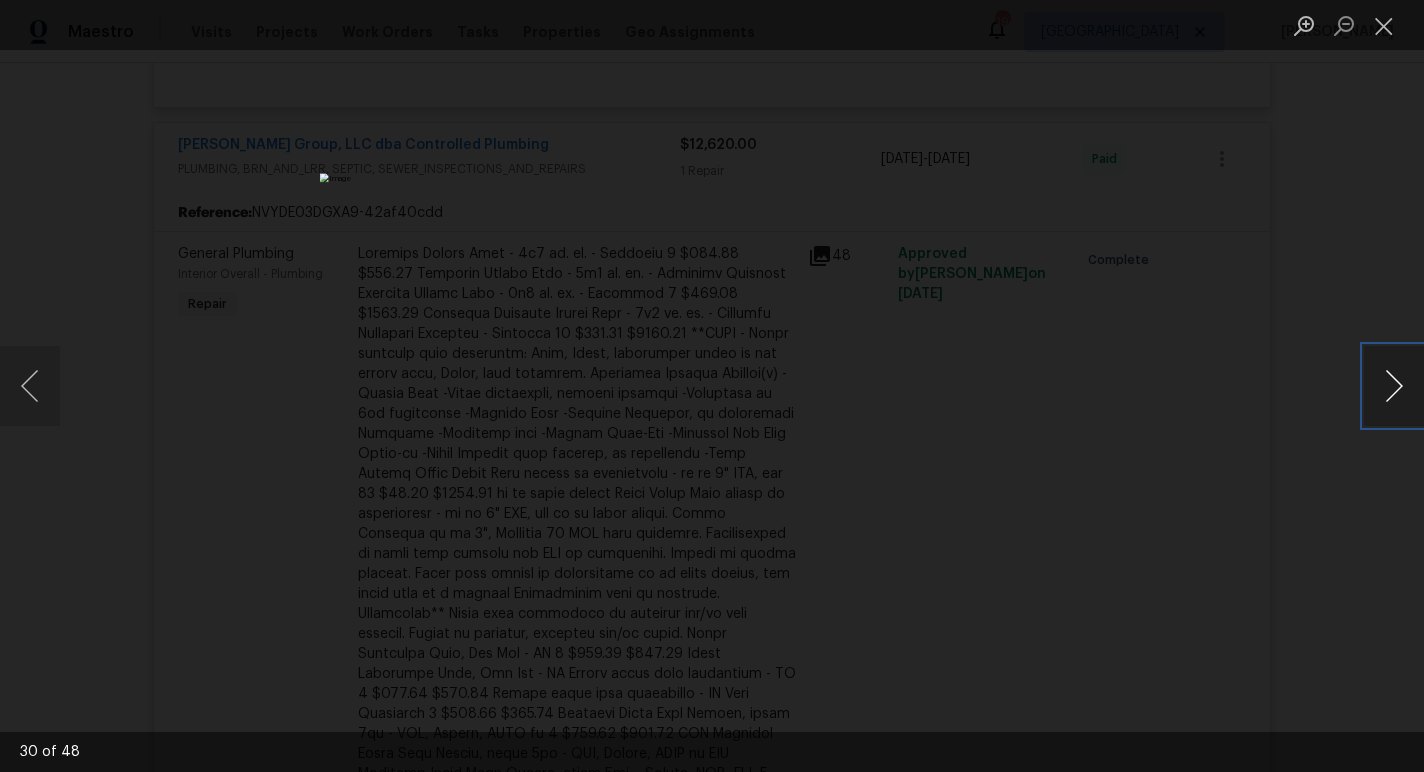 click at bounding box center [1394, 386] 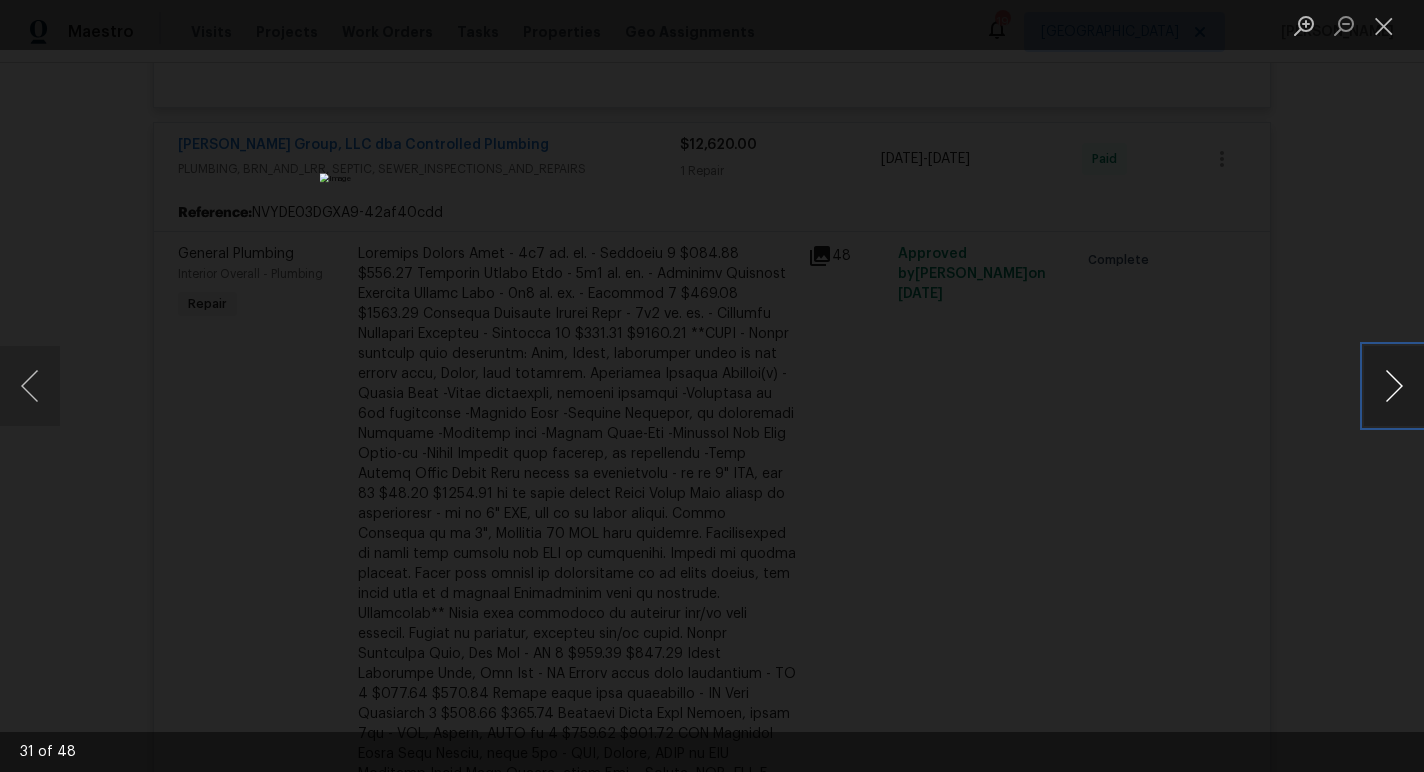 click at bounding box center [1394, 386] 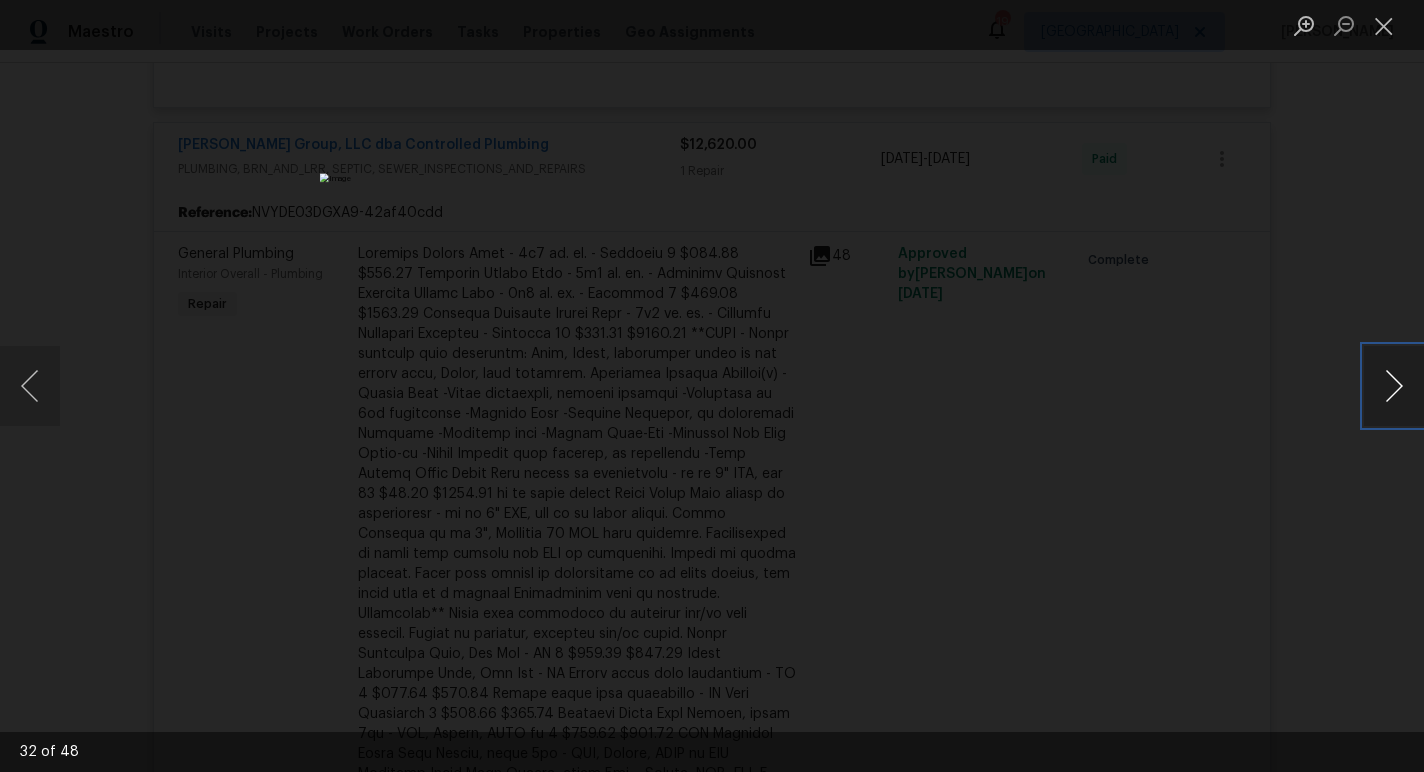 click at bounding box center [1394, 386] 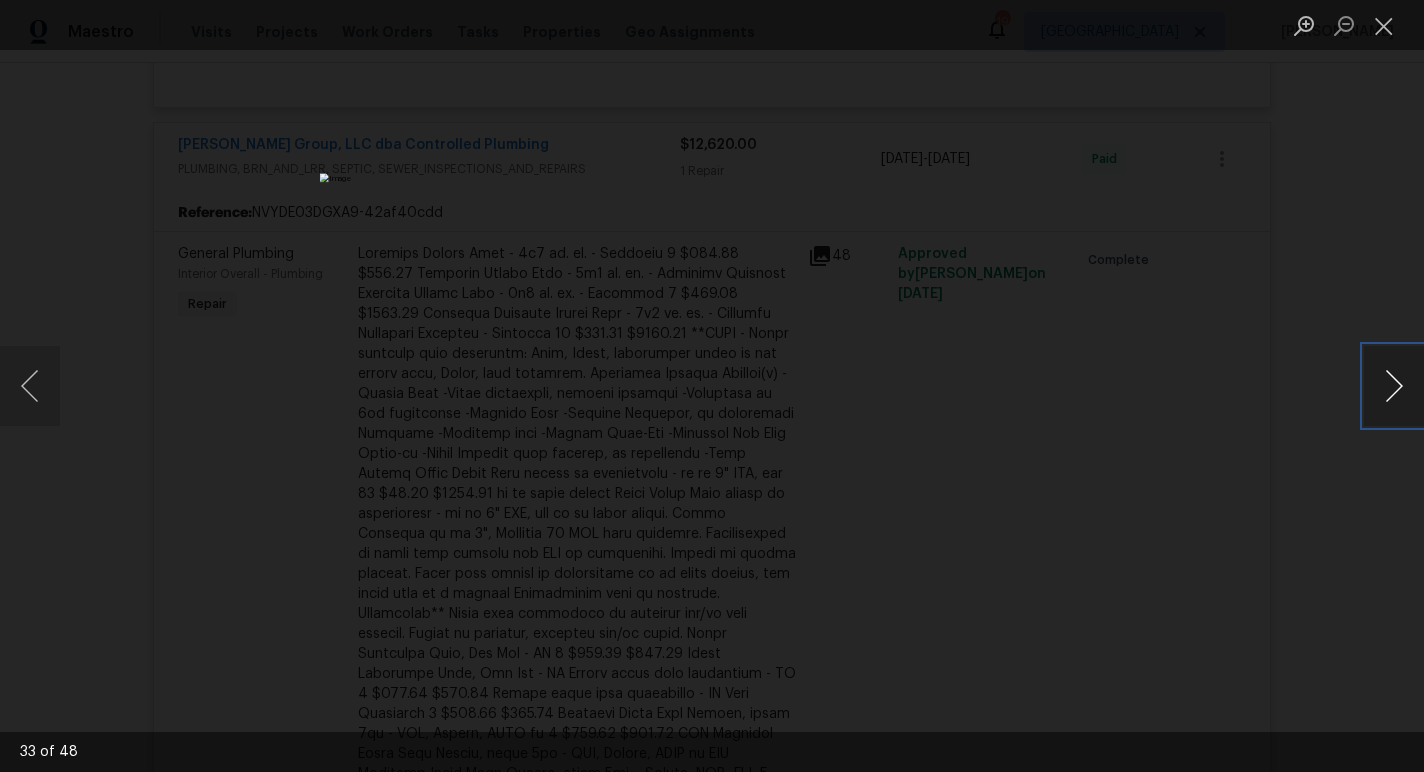click at bounding box center [1394, 386] 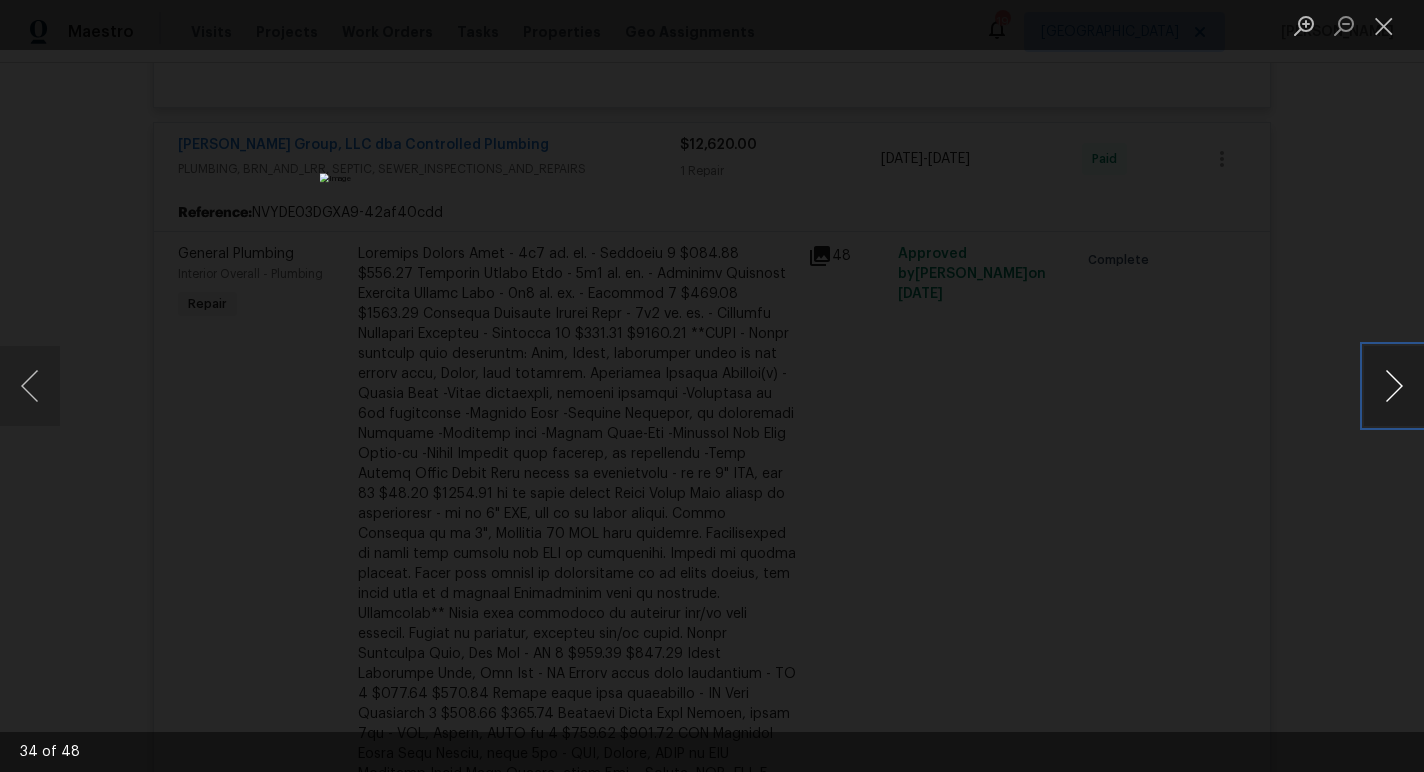click at bounding box center [1394, 386] 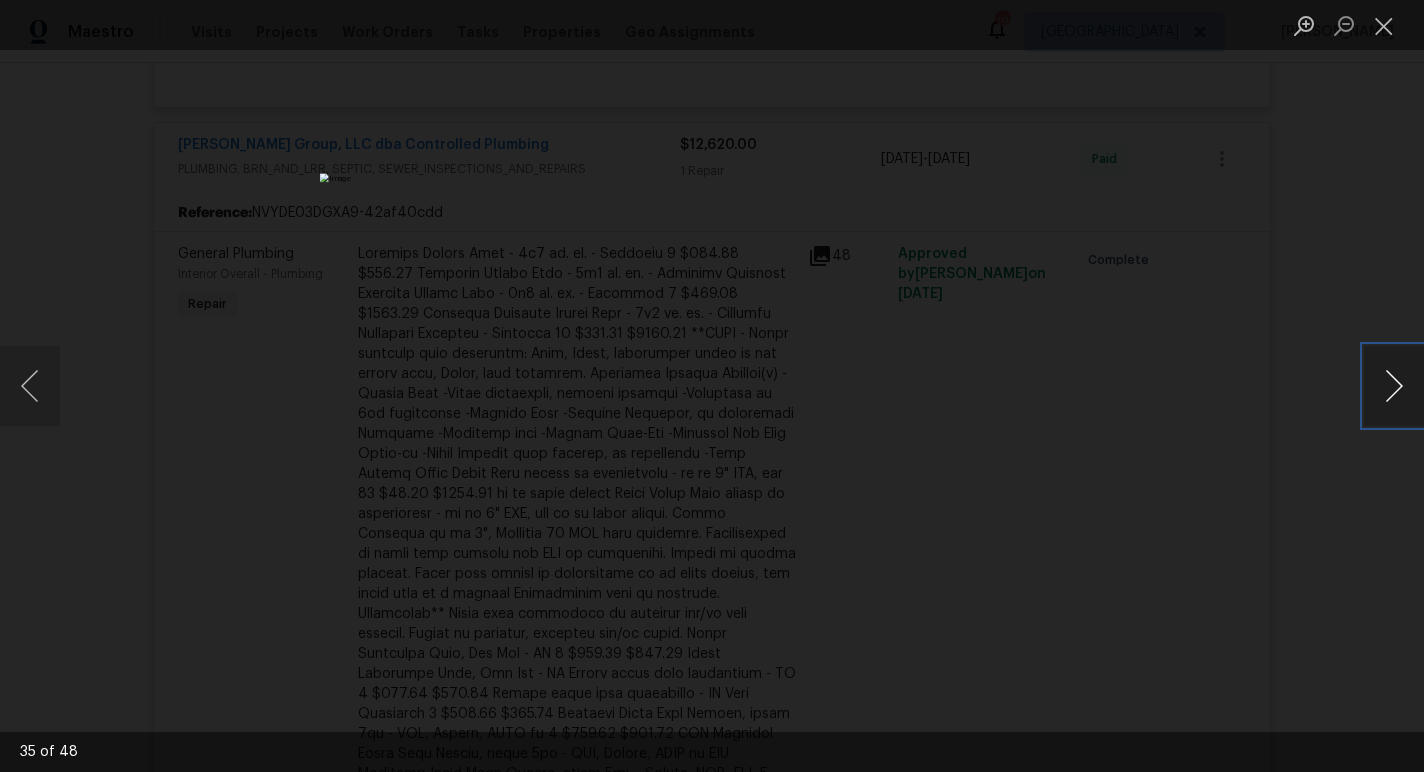 click at bounding box center (1394, 386) 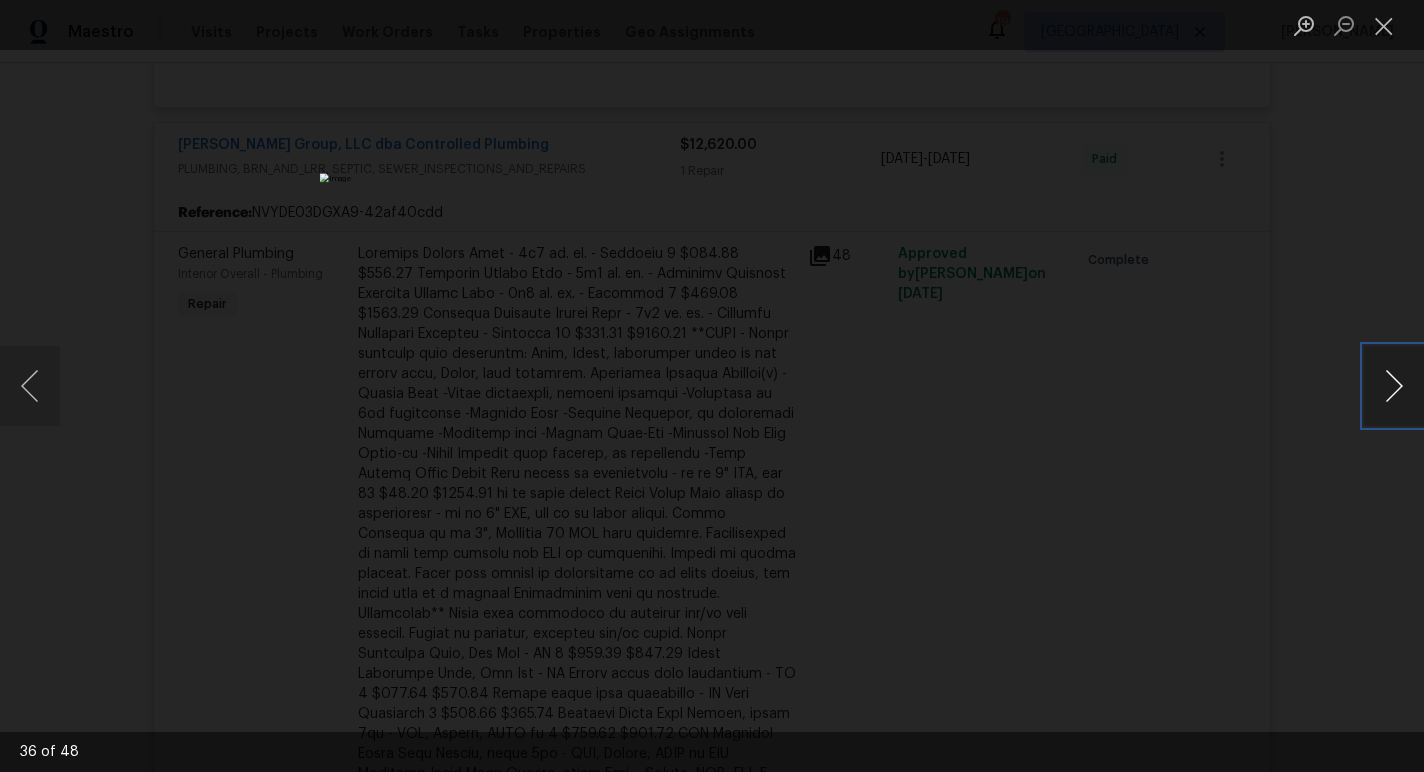 click at bounding box center [1394, 386] 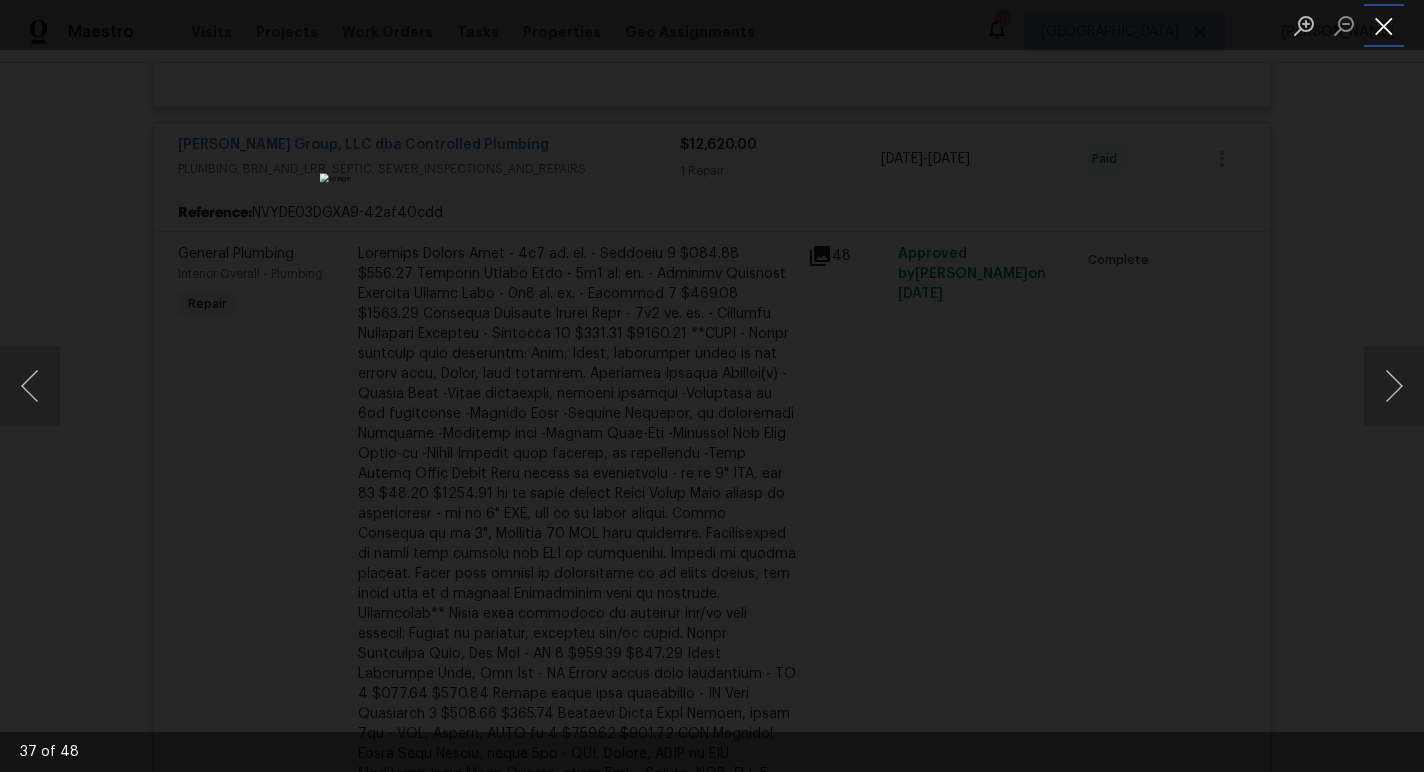 click at bounding box center [1384, 25] 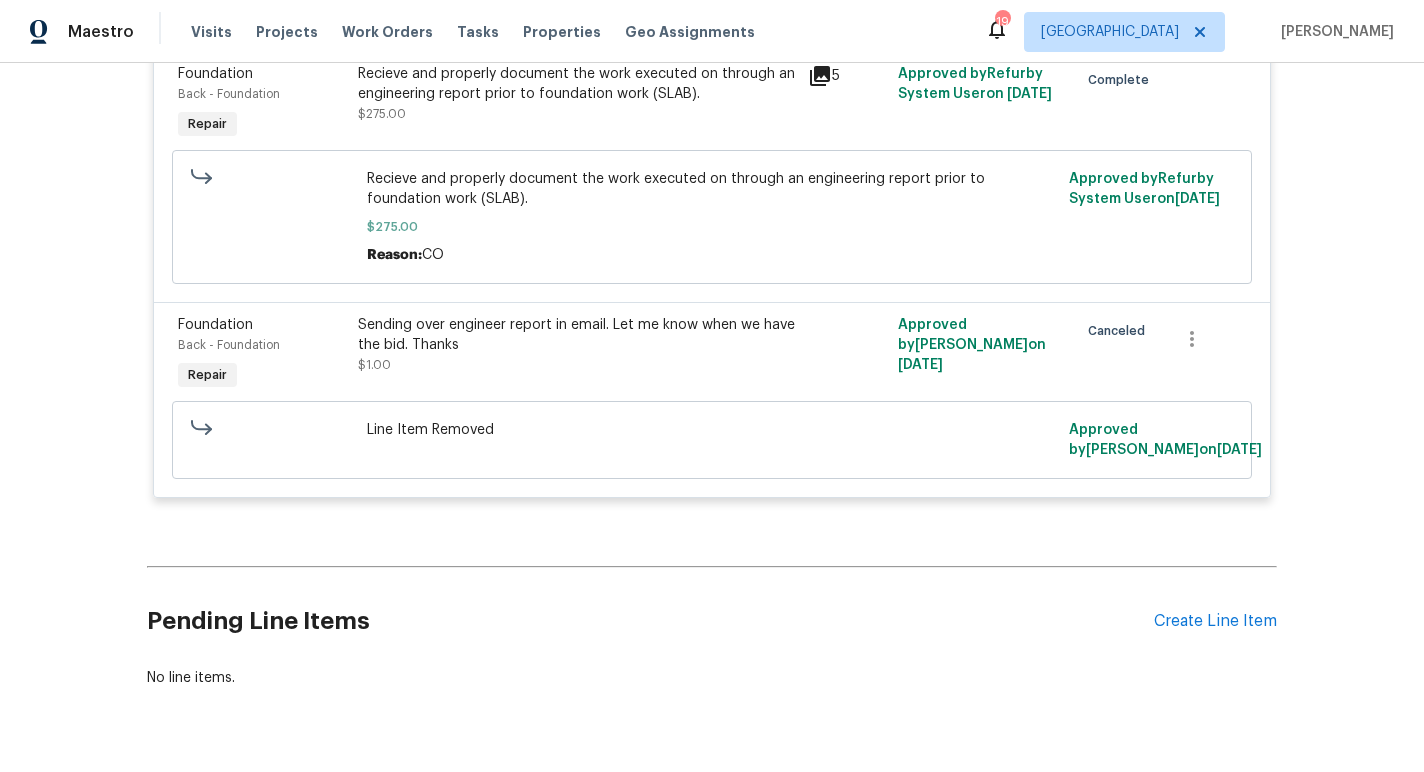 scroll, scrollTop: 1968, scrollLeft: 0, axis: vertical 